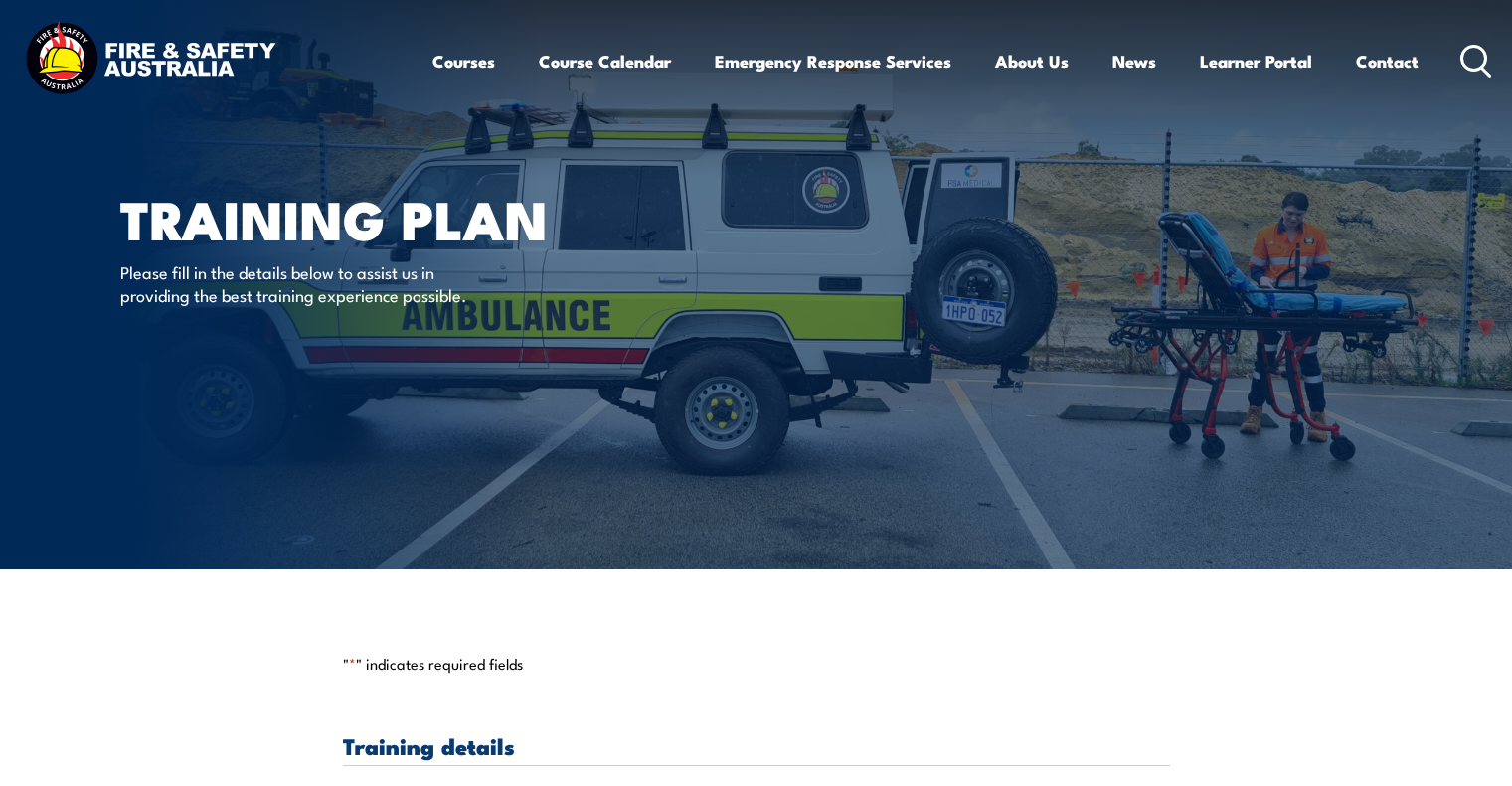 scroll, scrollTop: 0, scrollLeft: 0, axis: both 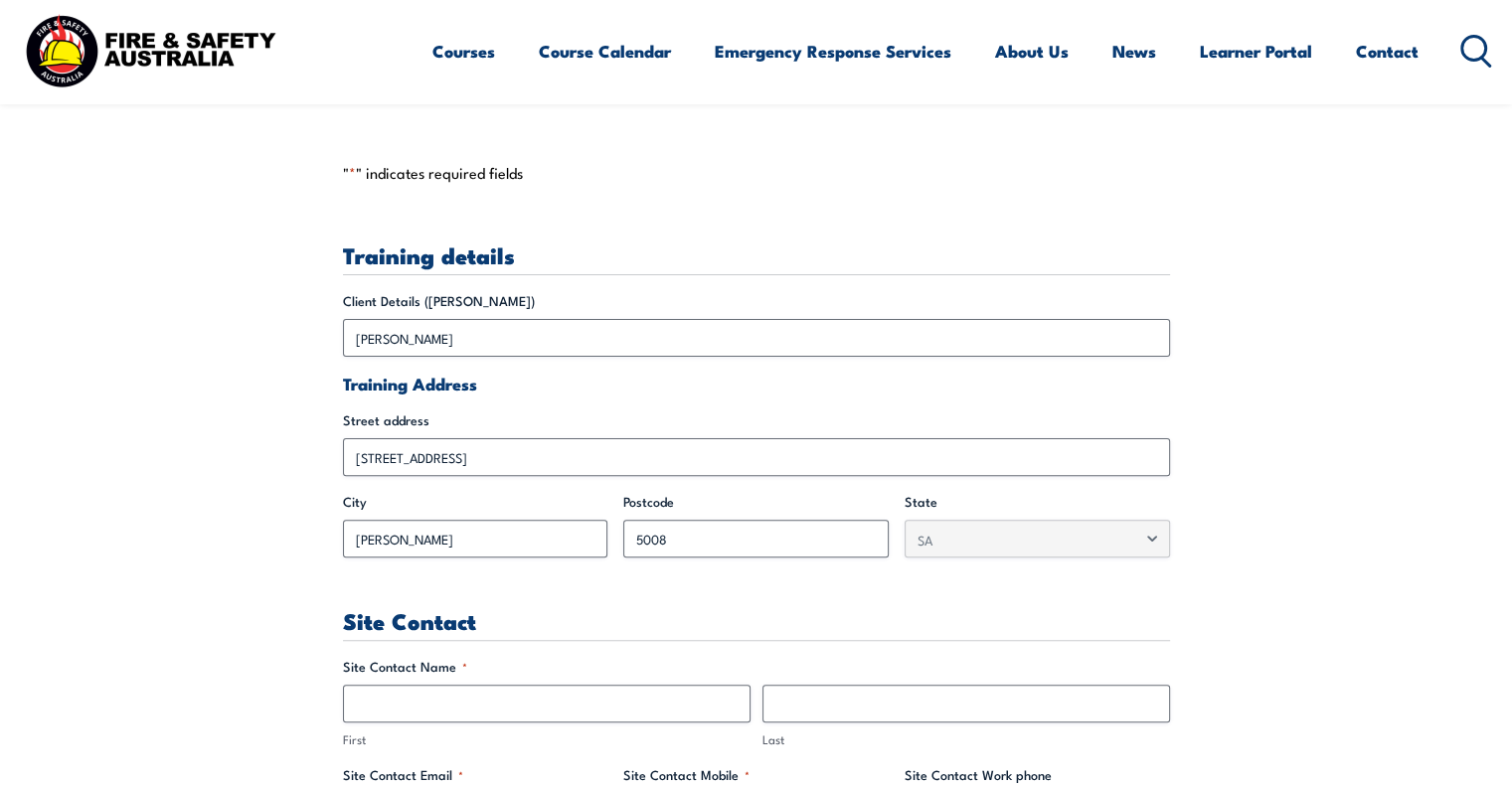 drag, startPoint x: 0, startPoint y: 0, endPoint x: 1522, endPoint y: 150, distance: 1529.3737 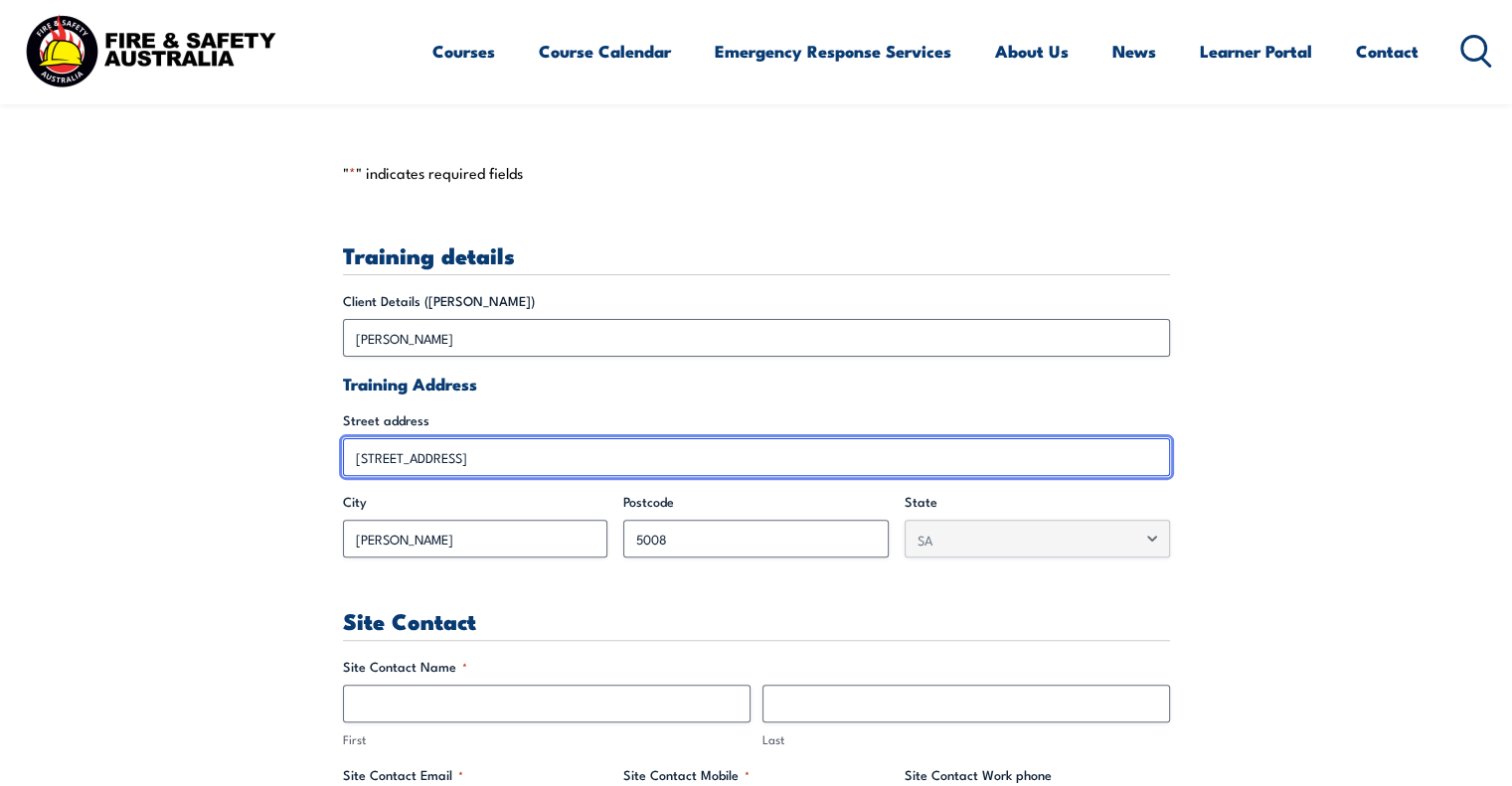click on "[STREET_ADDRESS]" at bounding box center (756, 457) 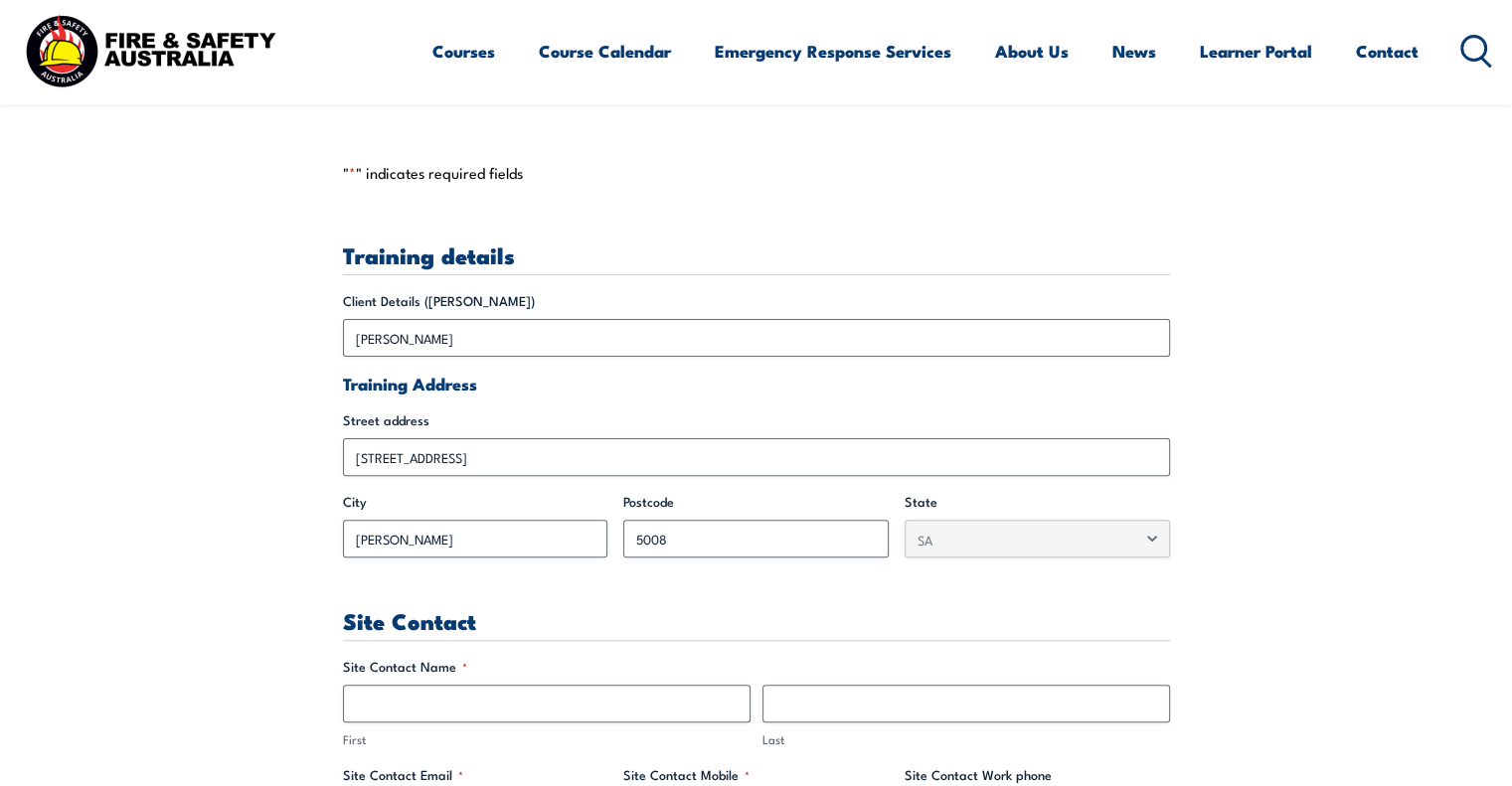 click on "" * " indicates required fields
Training details Client Details ([PERSON_NAME]) [PERSON_NAME] Training Address Street address [STREET_ADDRESS][PERSON_NAME] Site Contact Site Contact Name *
First
Last
Site Contact Email *
Site Contact Mobile * Site Contact Work phone Inductions *" at bounding box center [756, 2434] 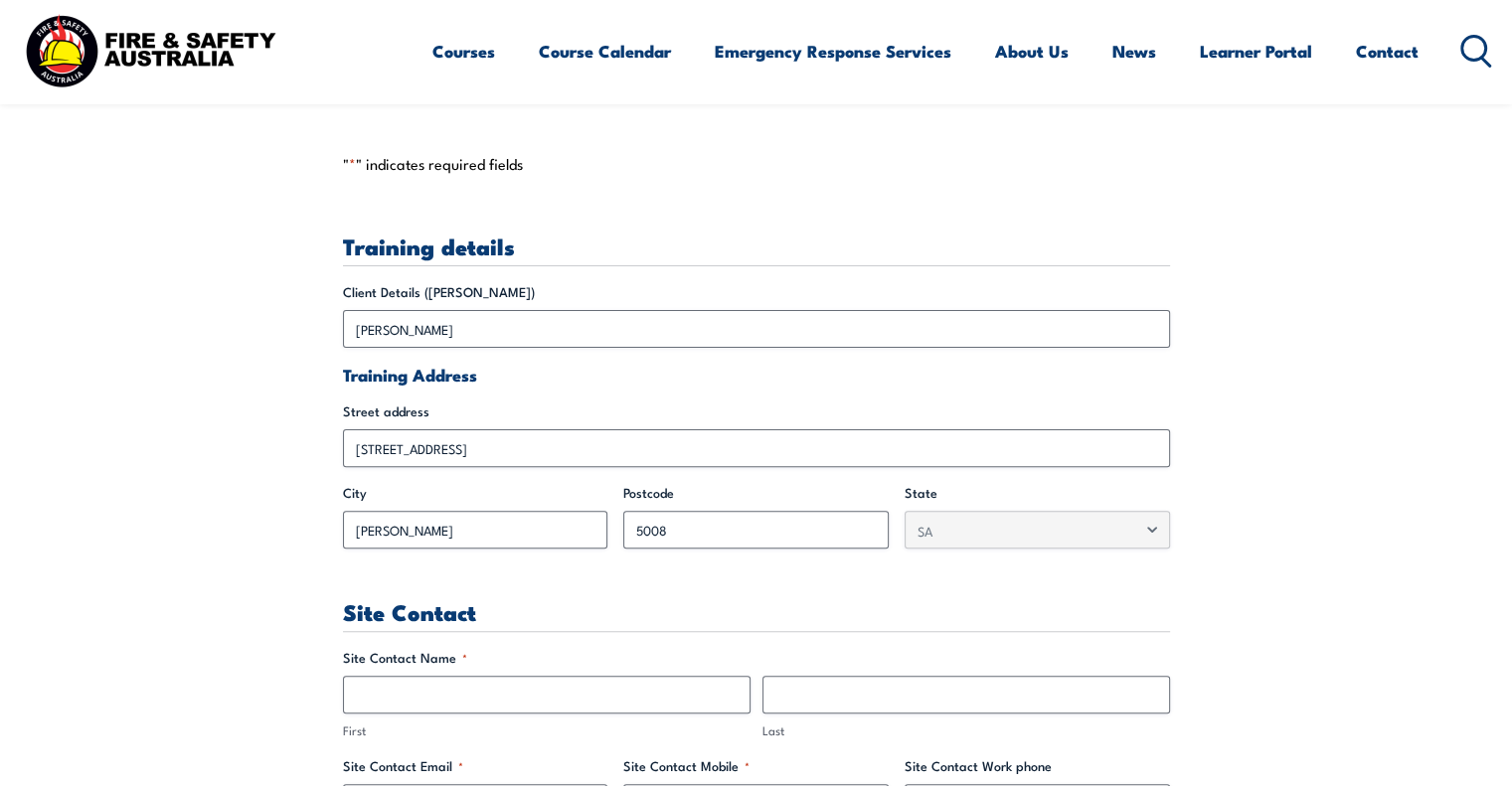 scroll, scrollTop: 800, scrollLeft: 0, axis: vertical 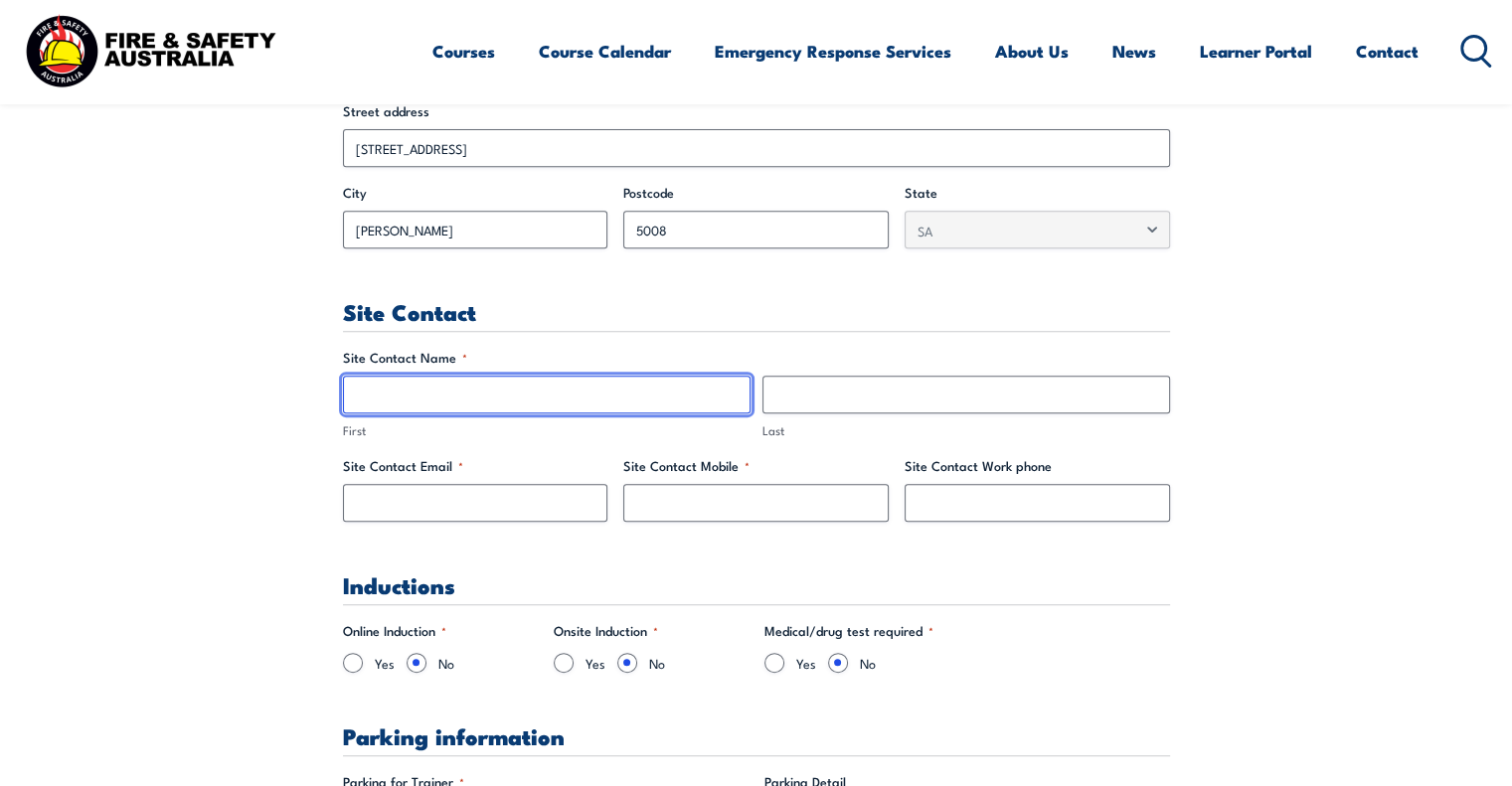 click on "First" at bounding box center (547, 394) 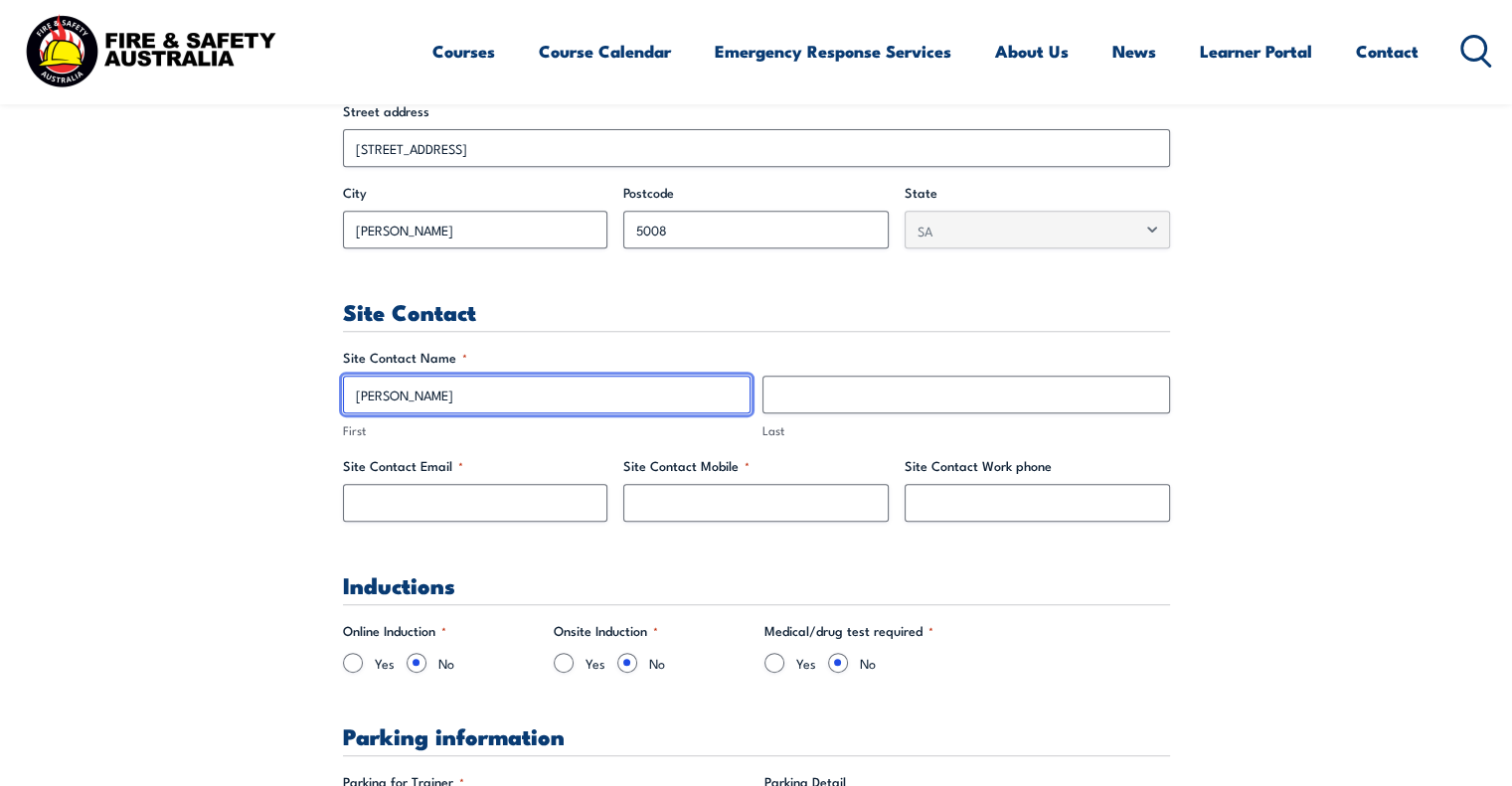 type on "[PERSON_NAME]" 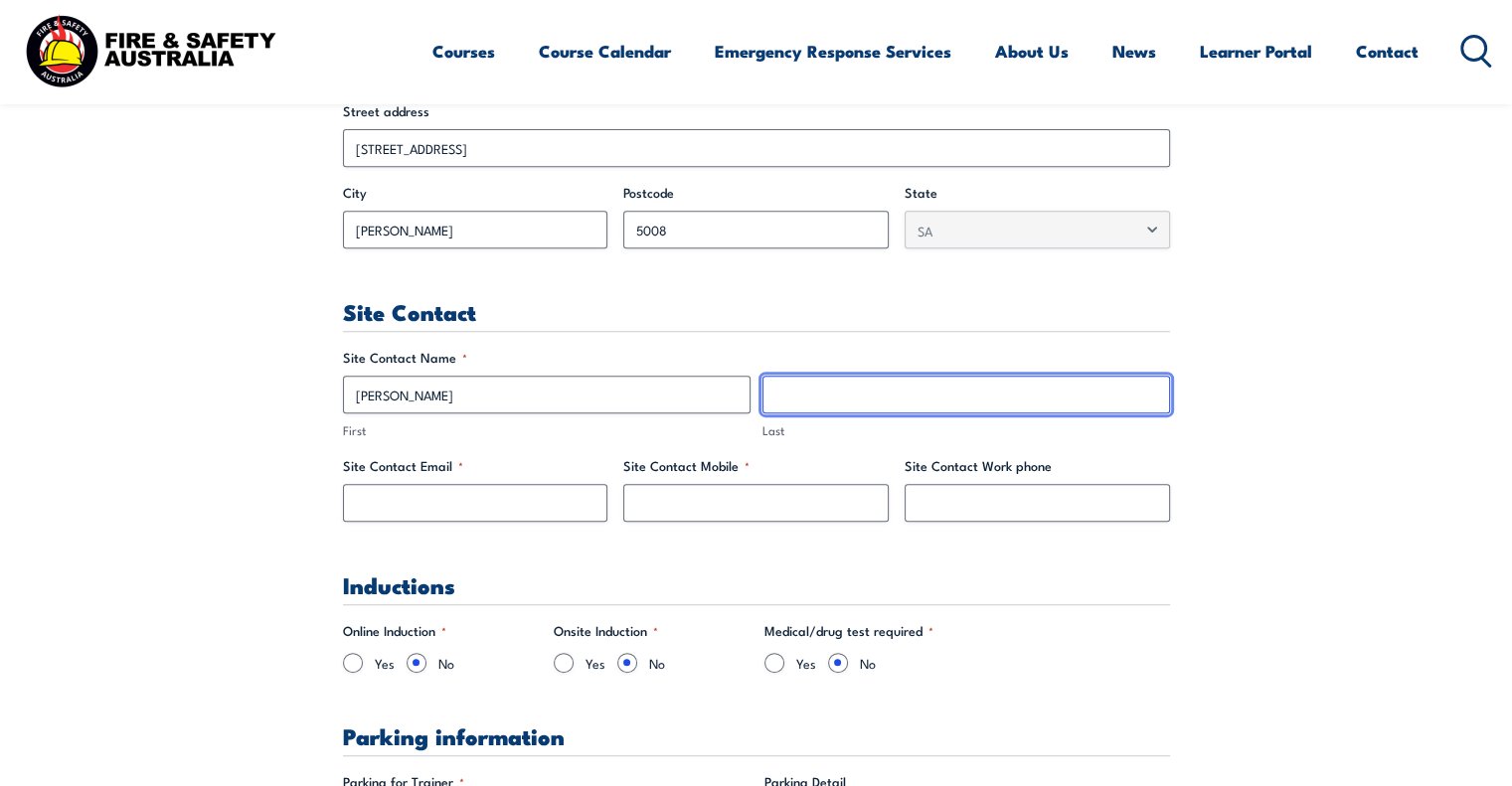 click on "Last" at bounding box center (966, 394) 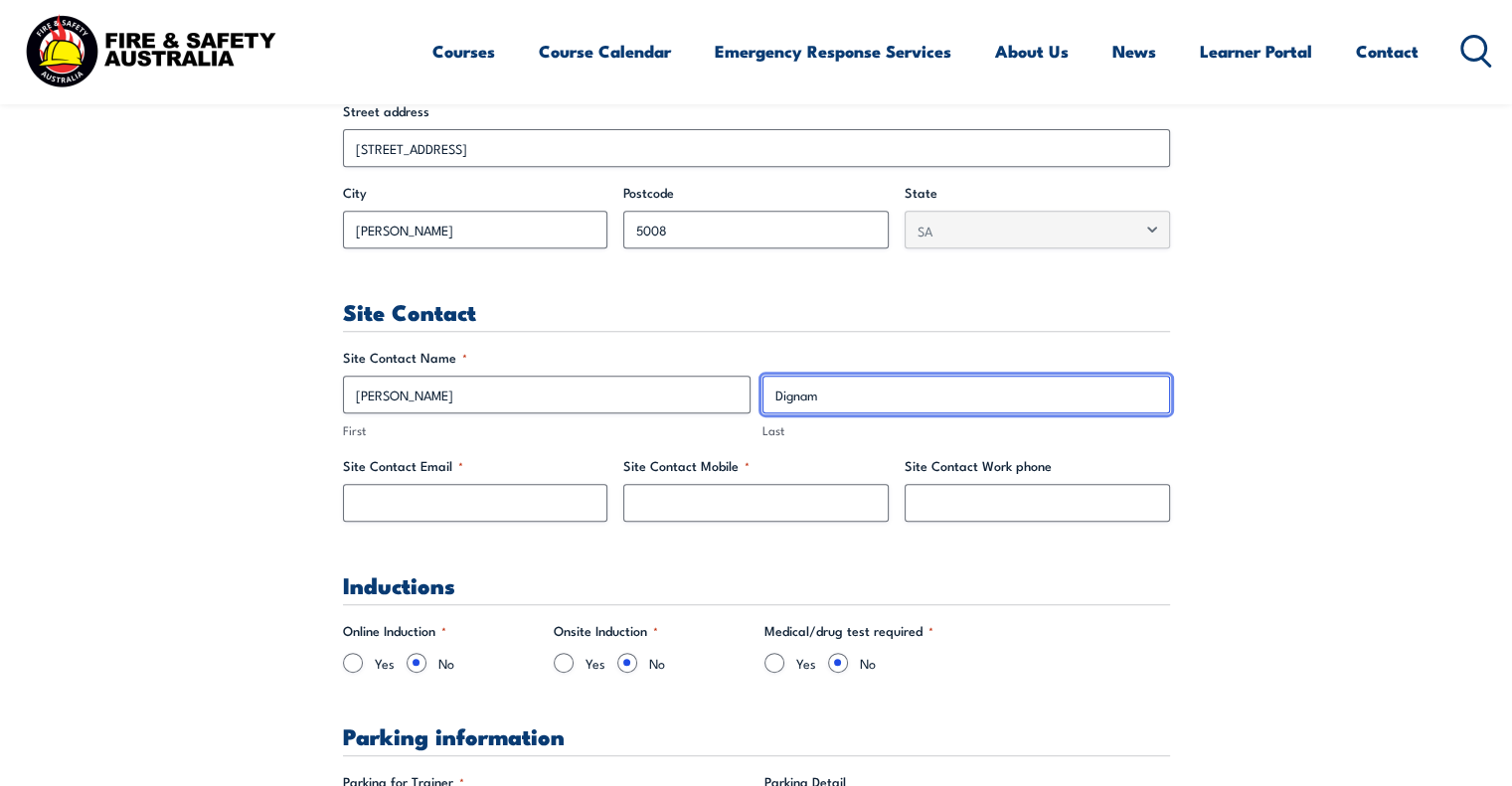 type on "Dignam" 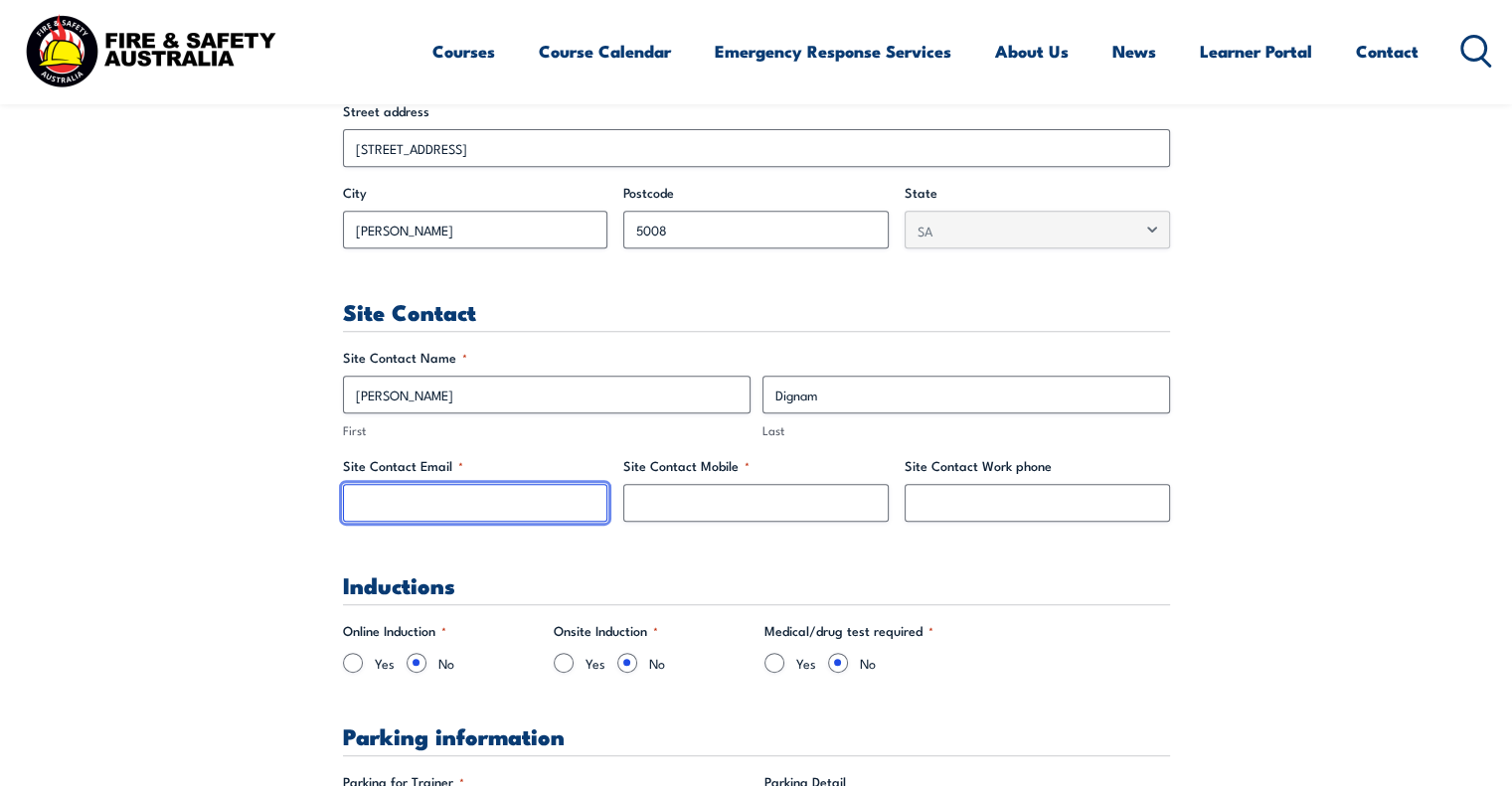 click on "Site Contact Email *" at bounding box center (475, 503) 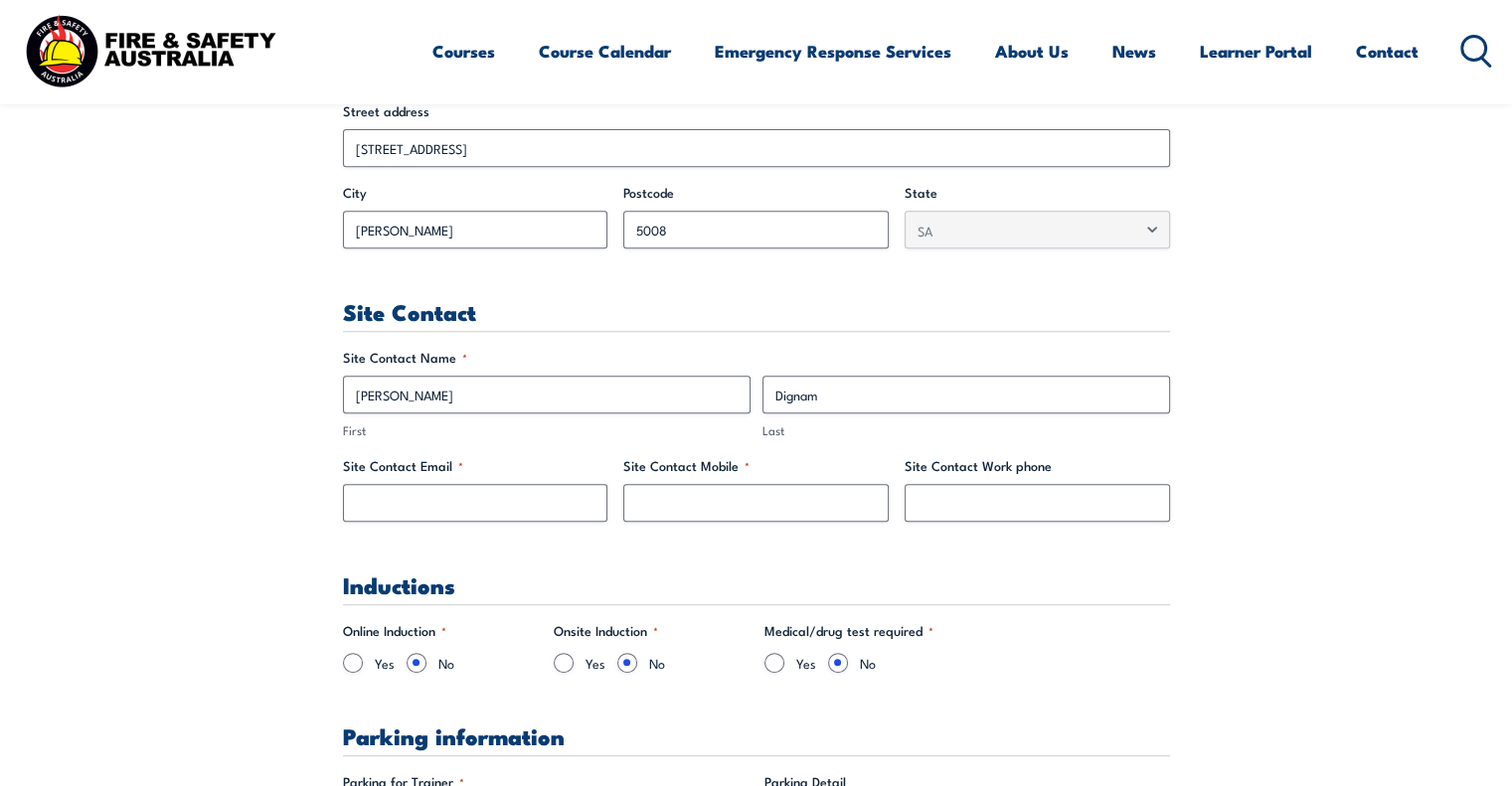 click on "" * " indicates required fields
Training details Client Details ([PERSON_NAME]) [PERSON_NAME] Training Address Street address [STREET_ADDRESS][PERSON_NAME] Site Contact Site Contact Name *
[PERSON_NAME]
First
Dignam
Last
Site Contact Email *
Site Contact Mobile * Site Contact Work phone Inductions *" at bounding box center [756, 2124] 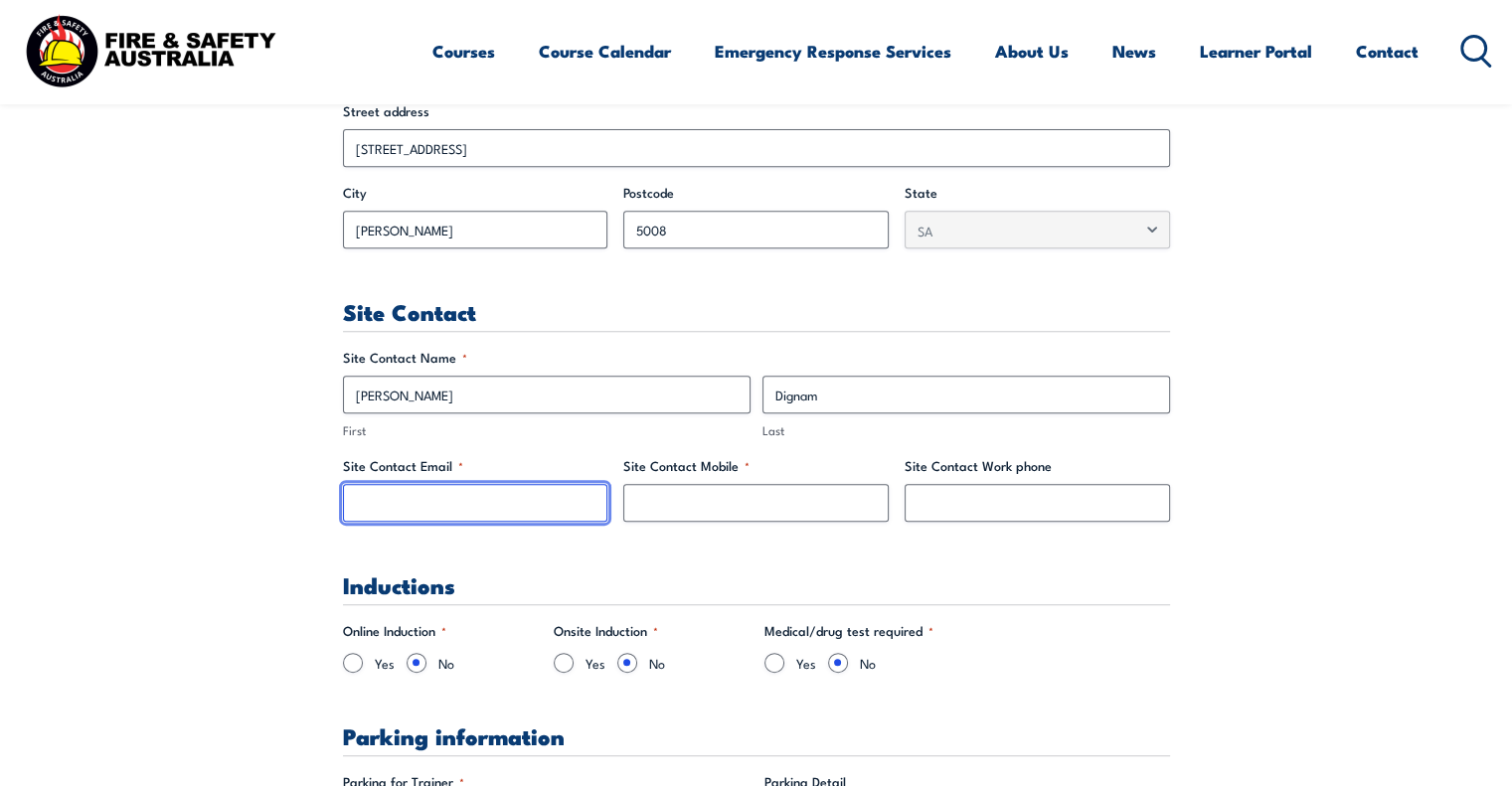click on "Site Contact Email *" at bounding box center (475, 503) 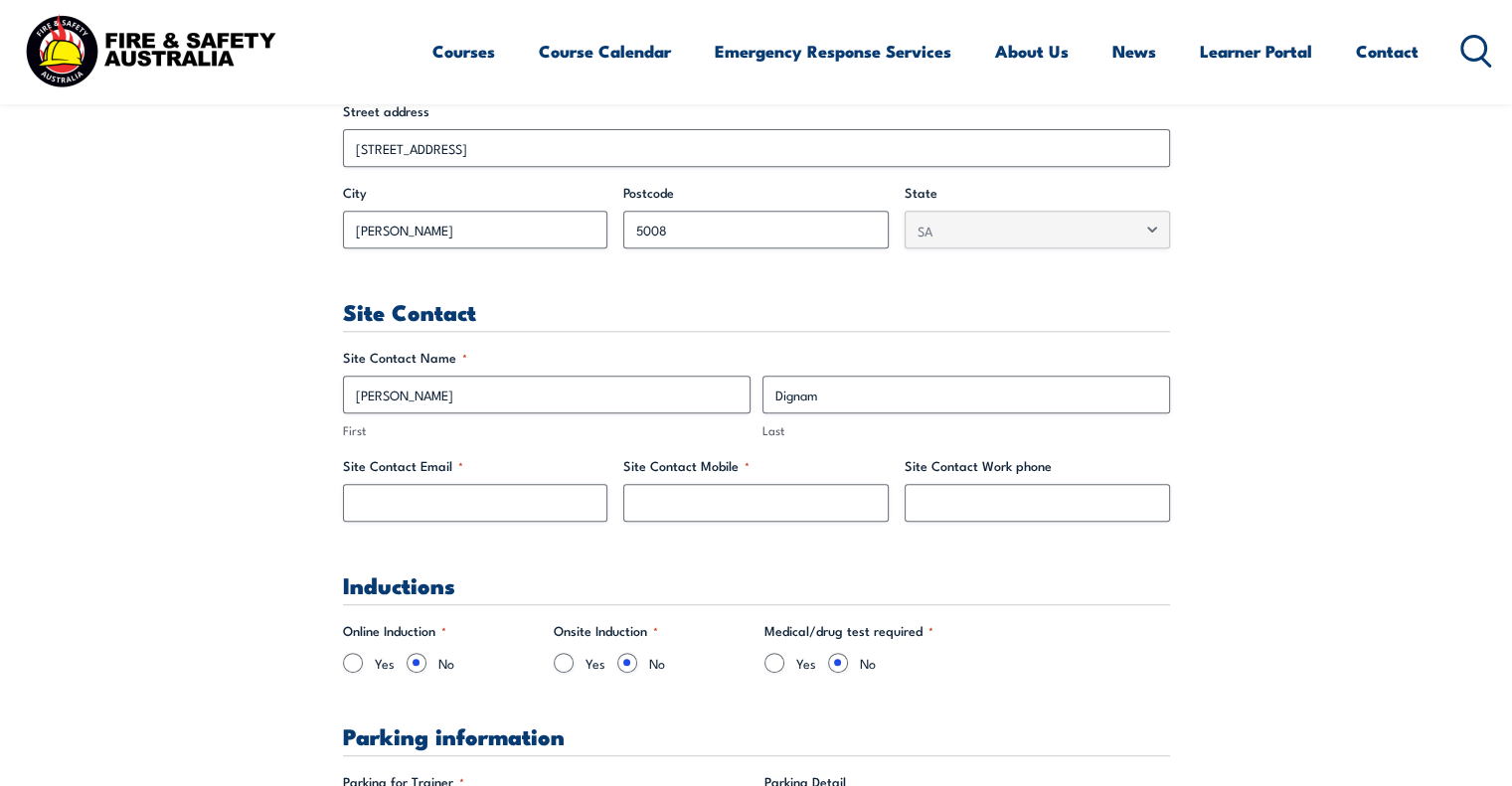 click at bounding box center (0, -14) 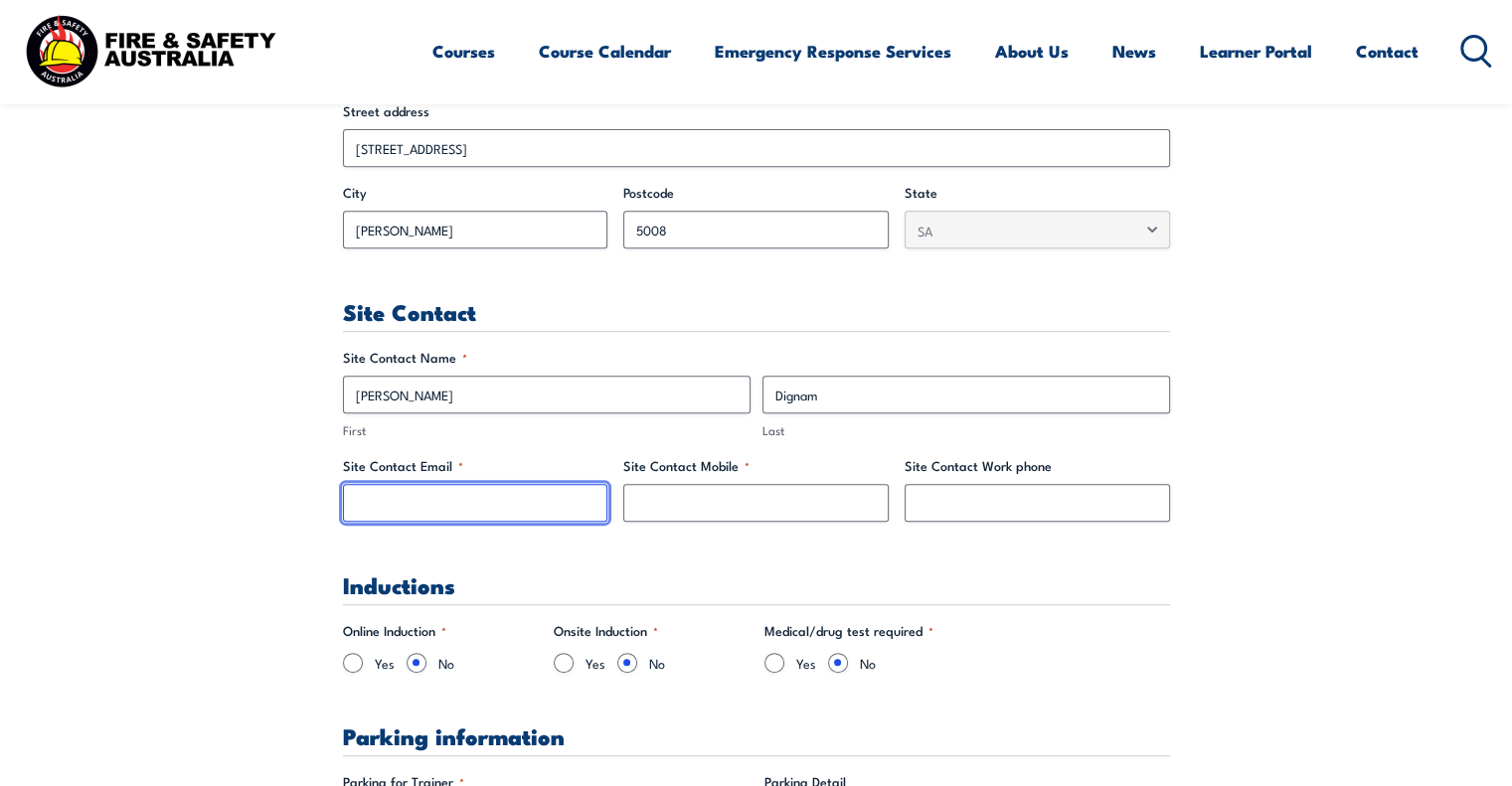 type on "[EMAIL_ADDRESS][DOMAIN_NAME]" 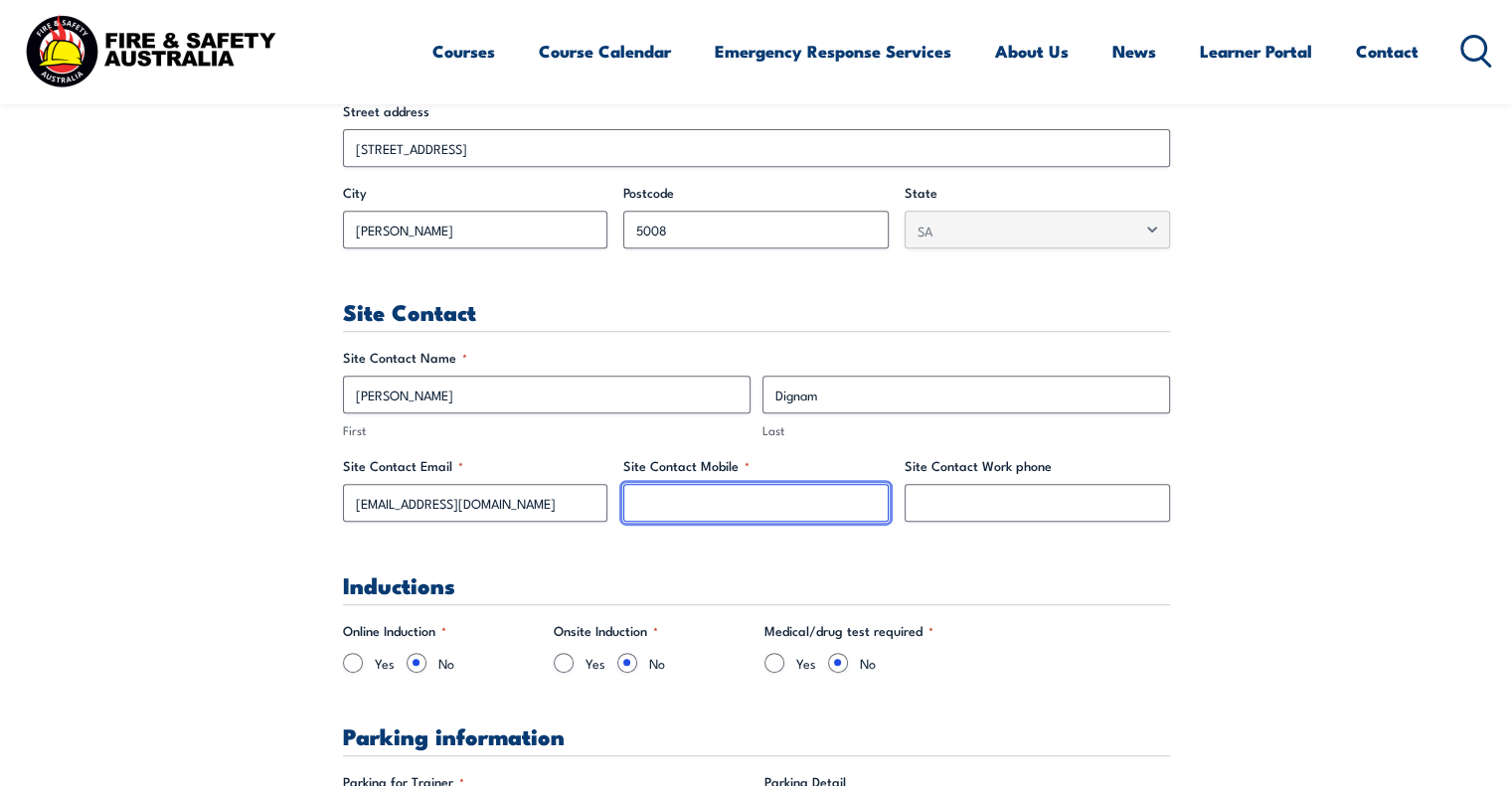 click on "Site Contact Mobile *" at bounding box center (756, 503) 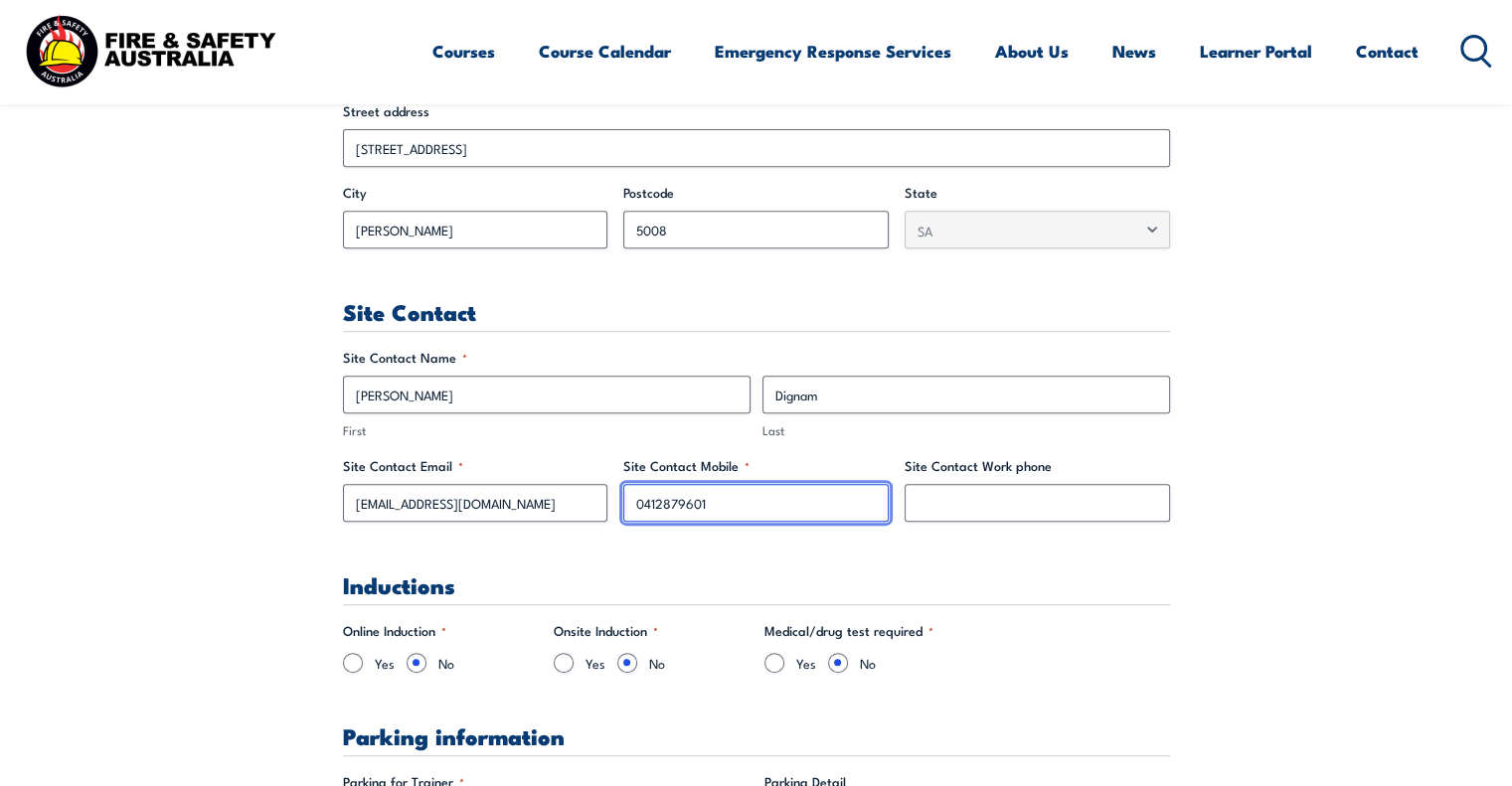 type on "0412879601" 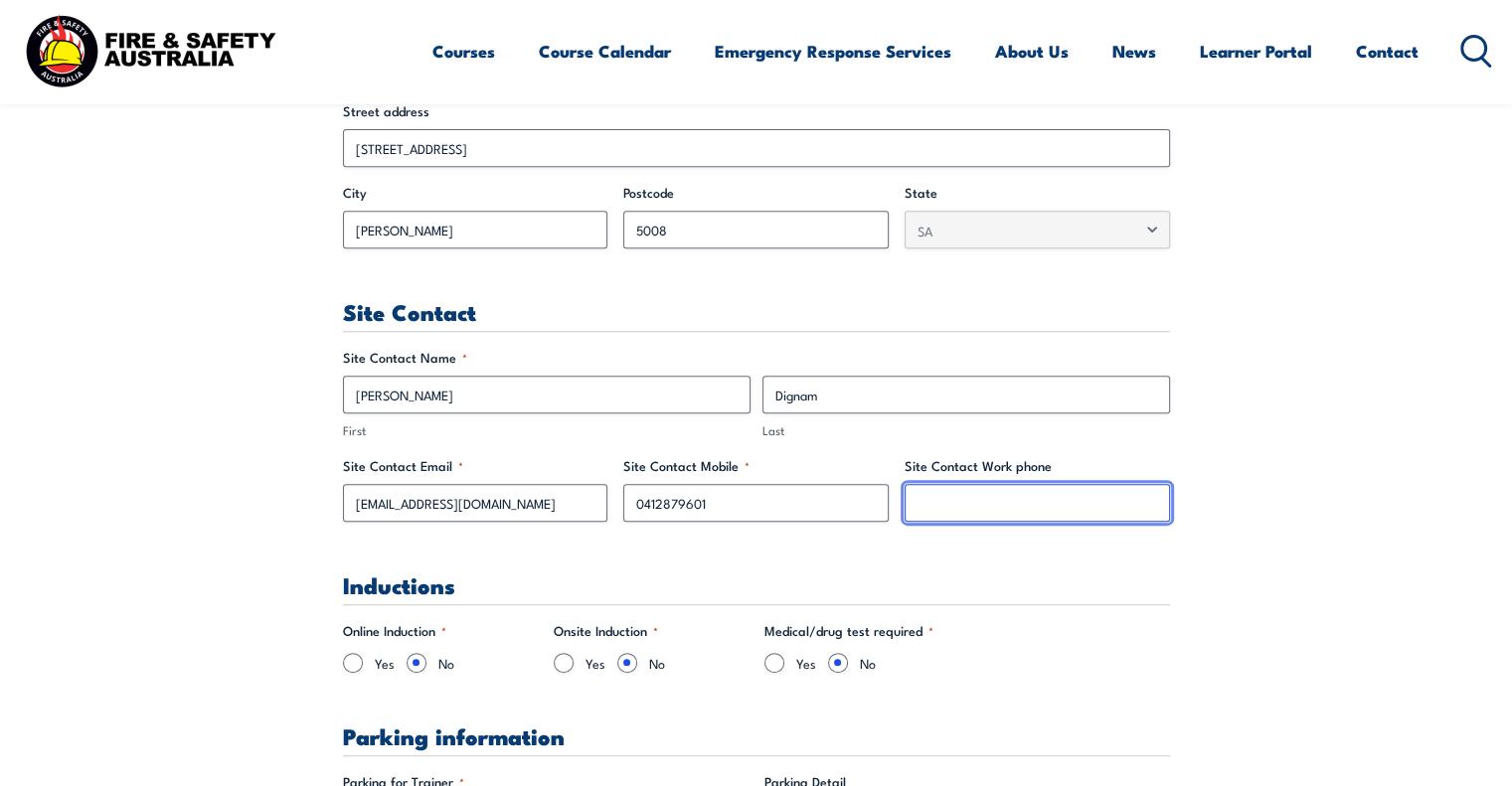 click on "Site Contact Work phone" at bounding box center [1037, 503] 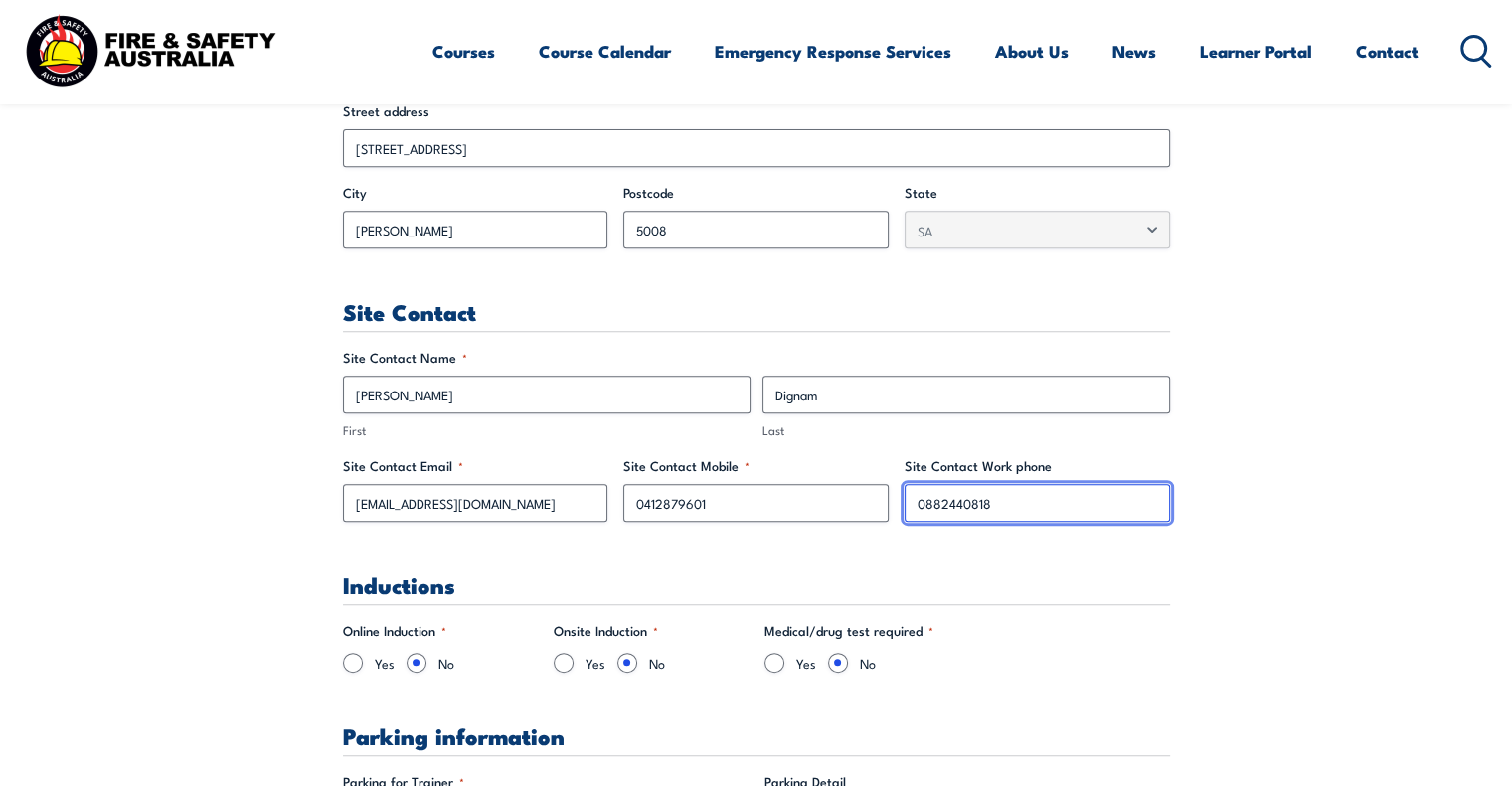 click on "0882440818" at bounding box center (1037, 503) 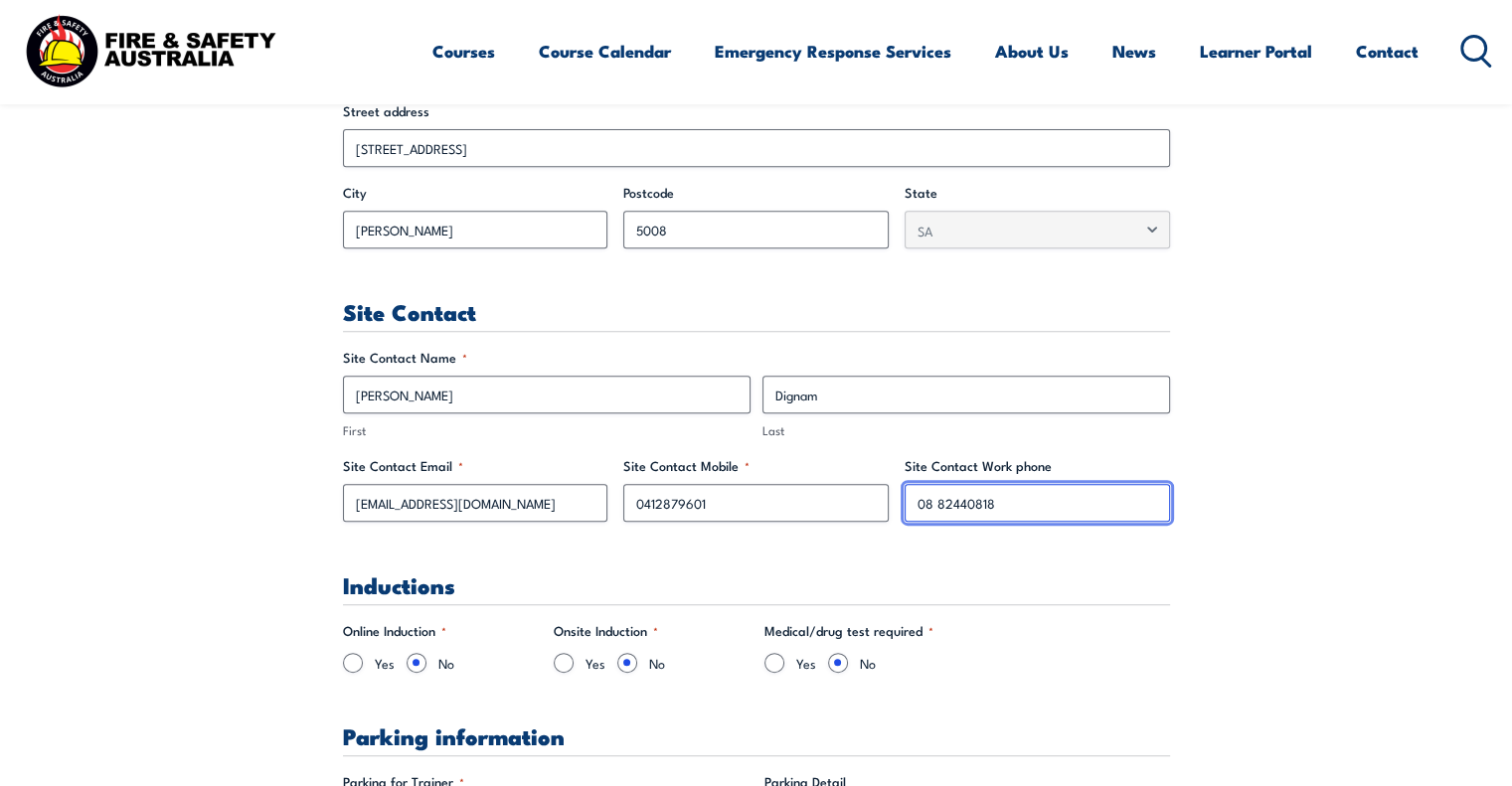 click on "08 82440818" at bounding box center (1037, 503) 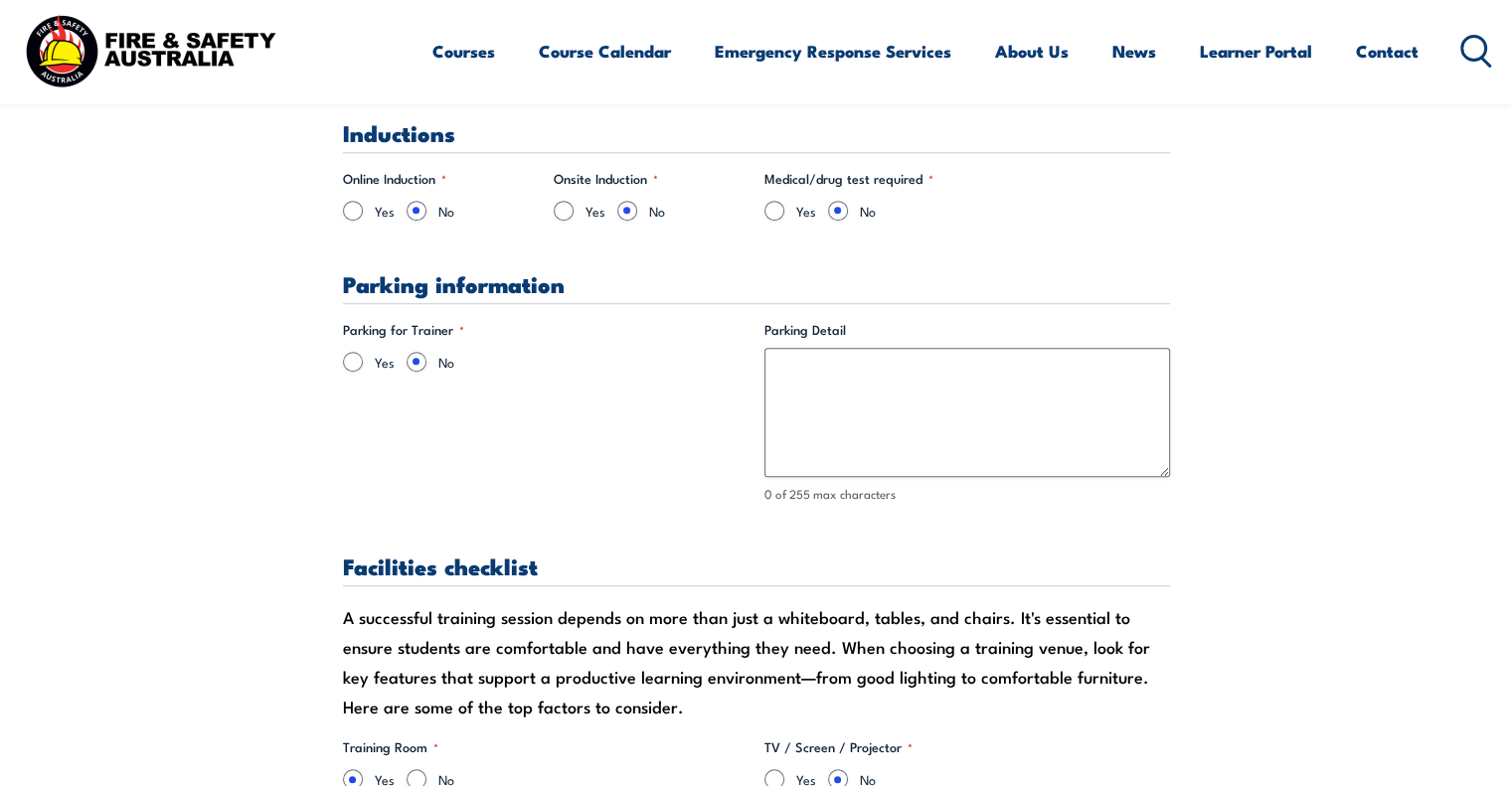 scroll, scrollTop: 1312, scrollLeft: 0, axis: vertical 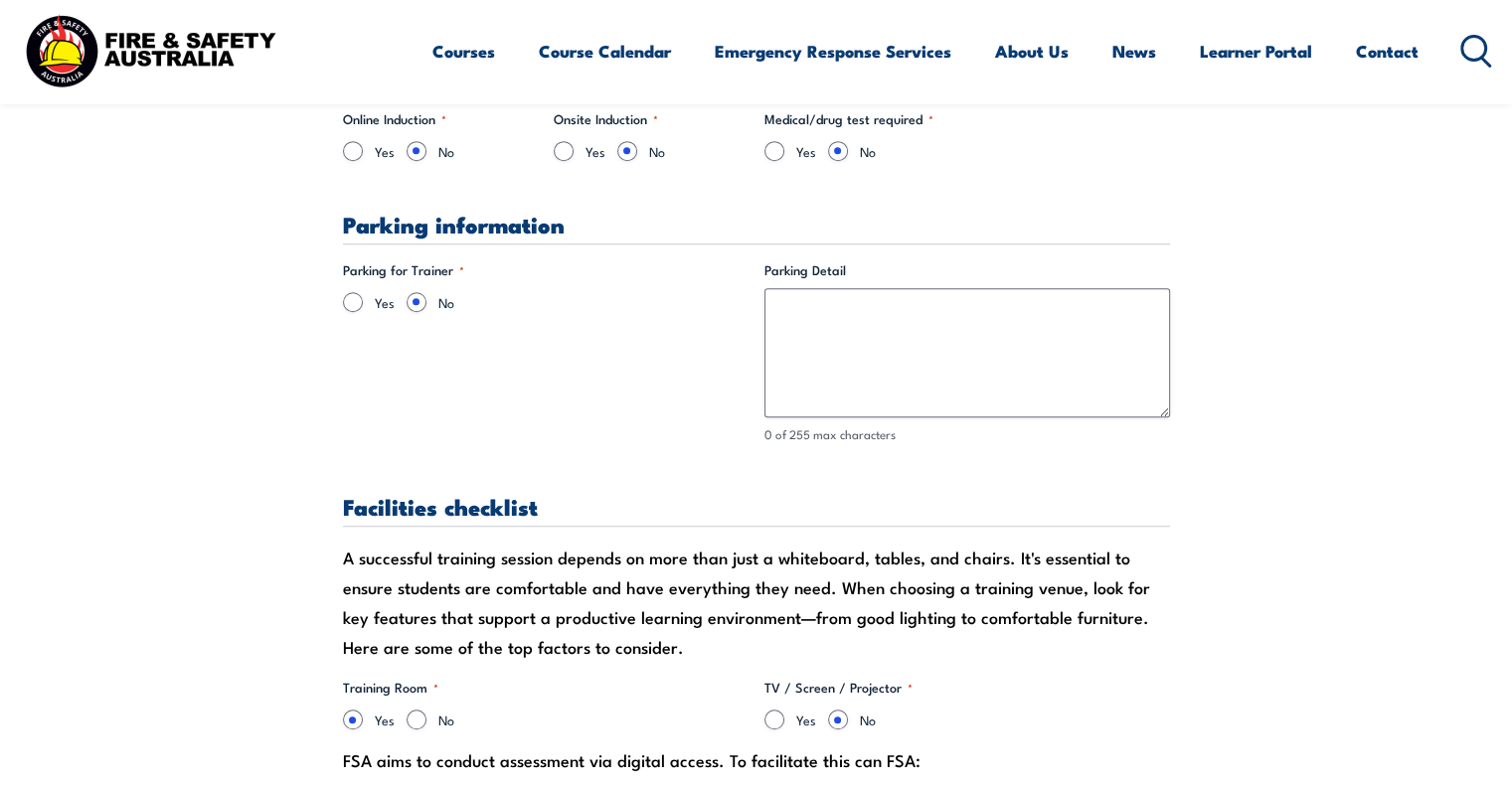 type on "08 8244 0818" 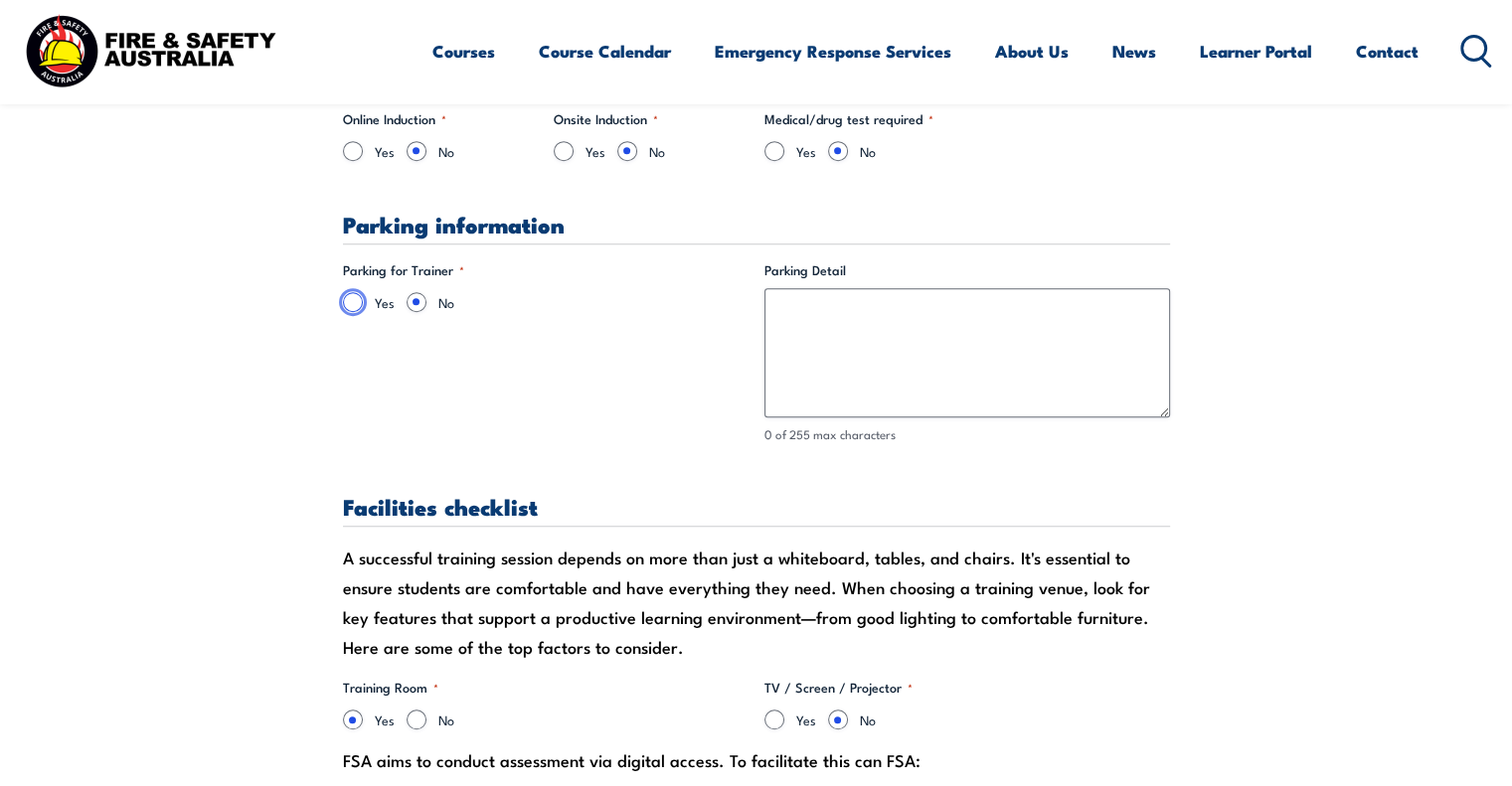 click on "Yes" at bounding box center (353, 302) 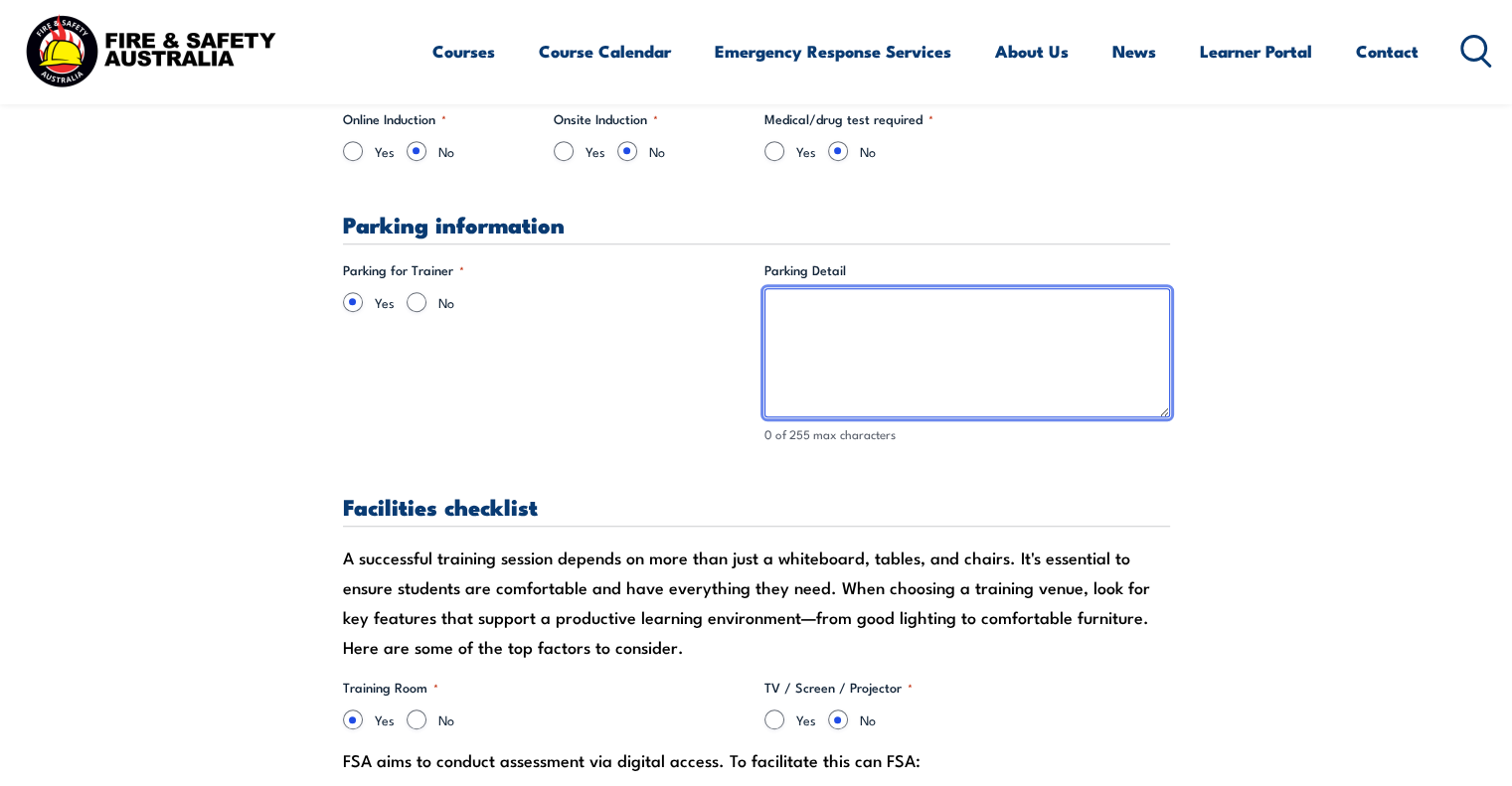 click on "Parking Detail" at bounding box center (967, 353) 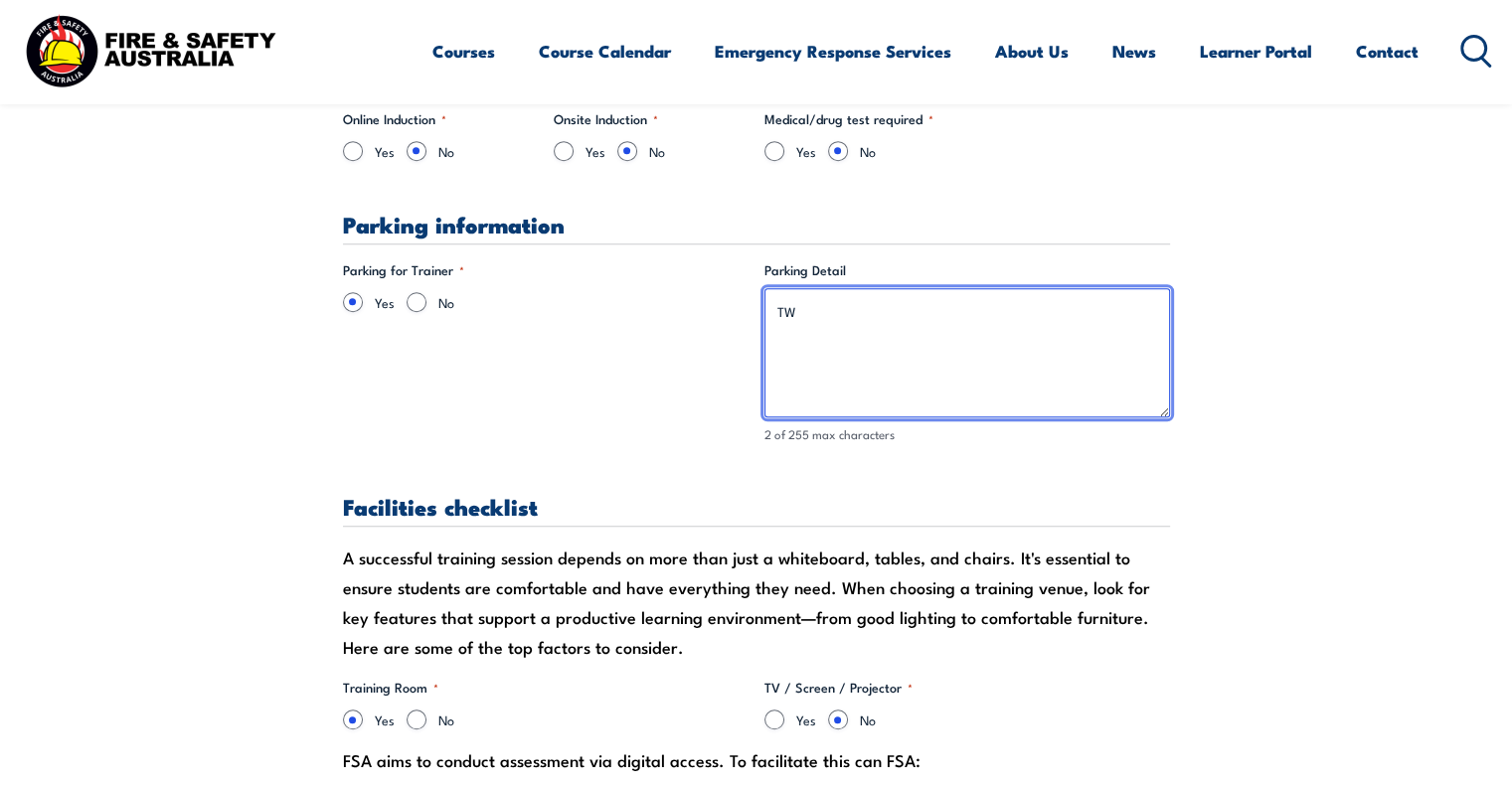 type on "T" 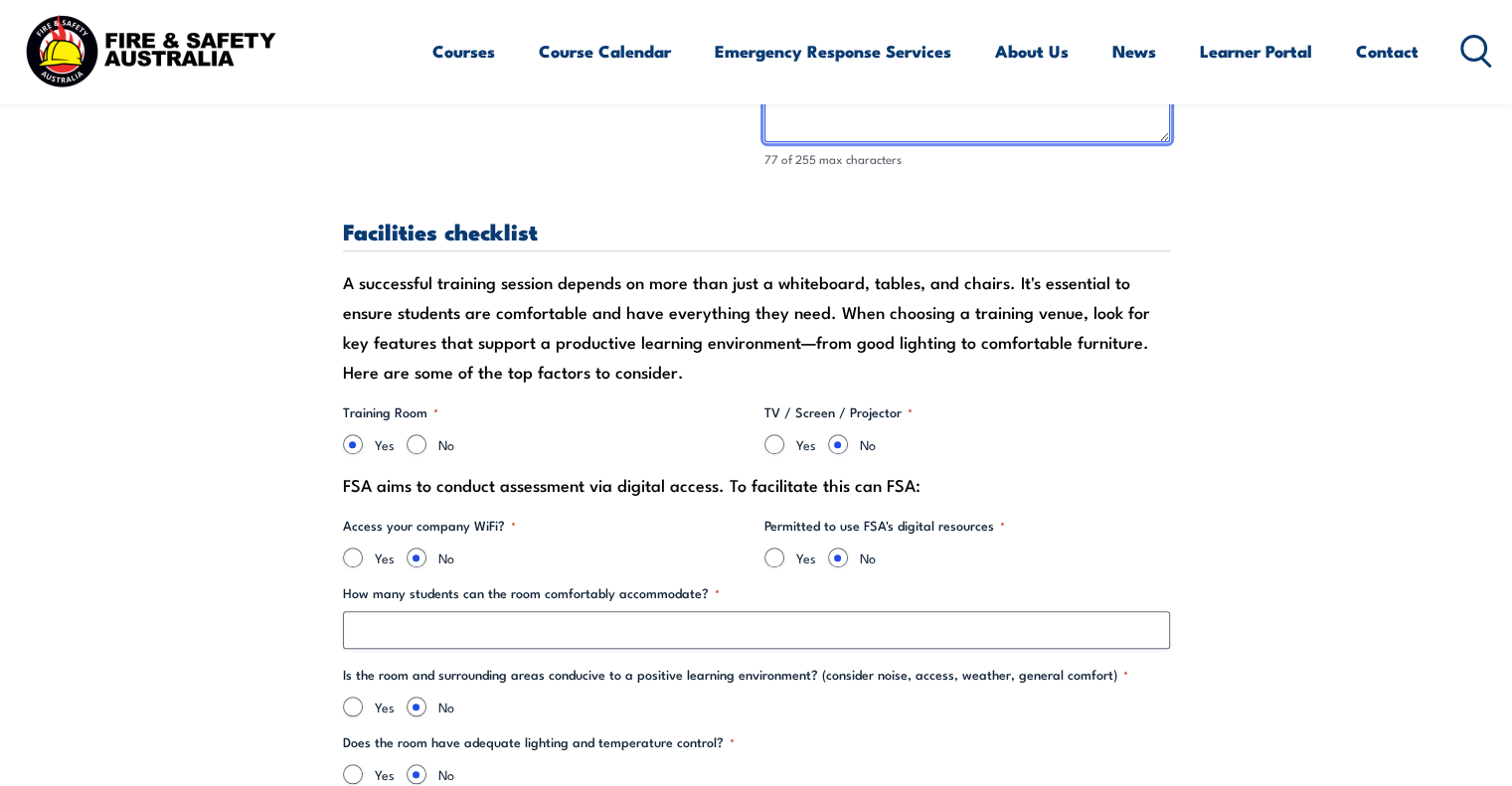 scroll, scrollTop: 1581, scrollLeft: 0, axis: vertical 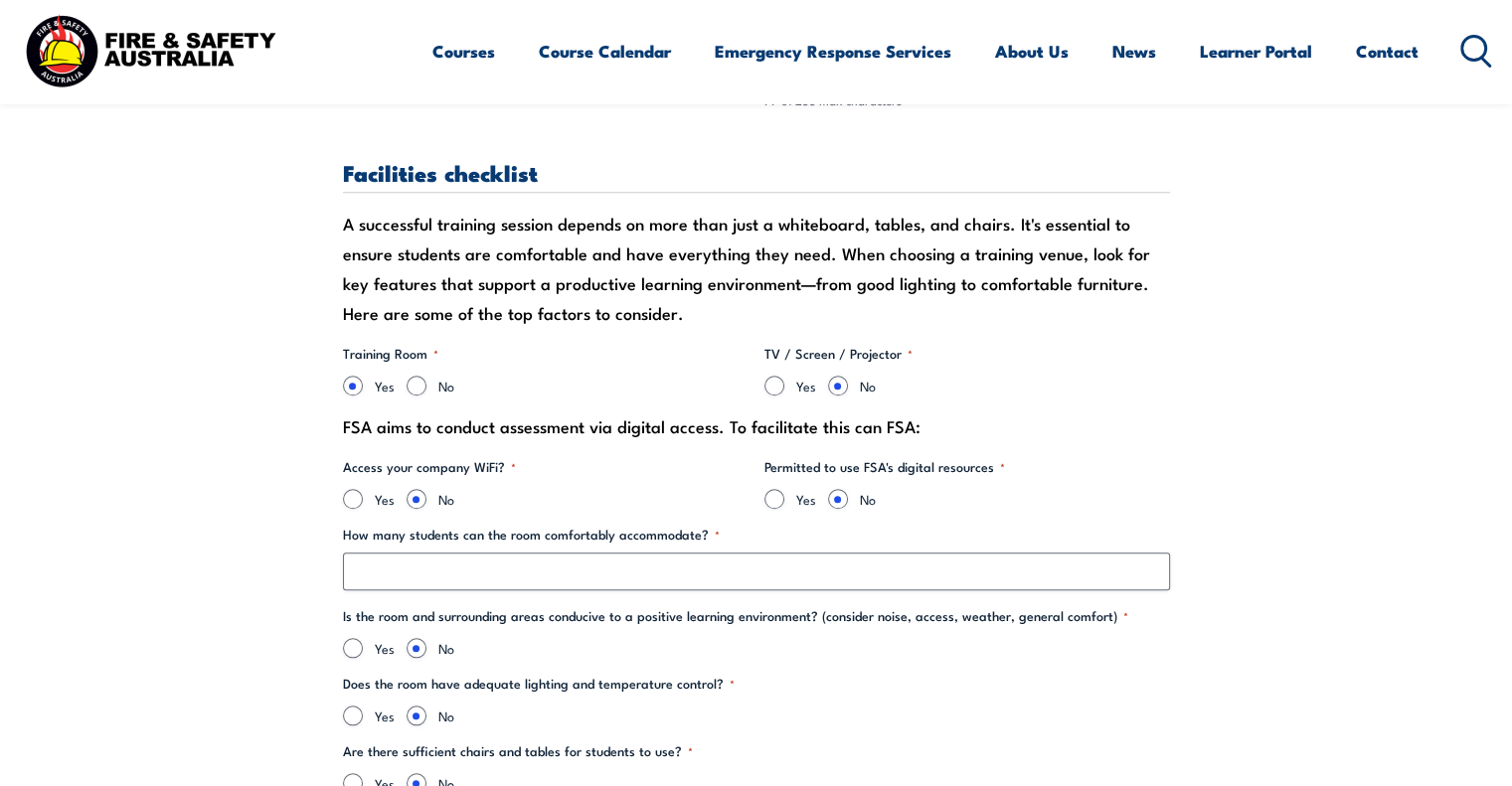 type on "We have a staff carpark directly in front of the office that you can park in." 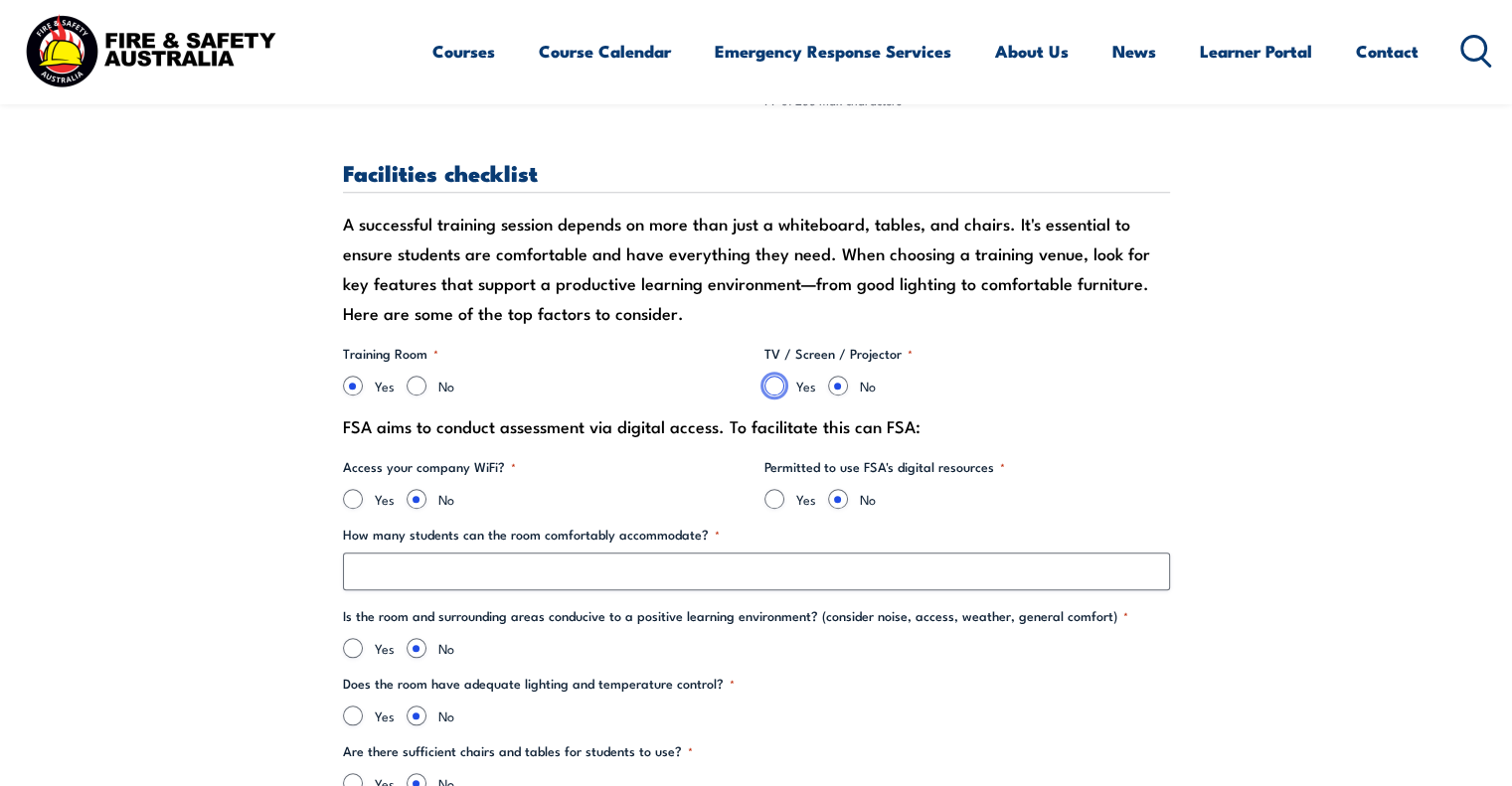 click on "Yes" at bounding box center (774, 386) 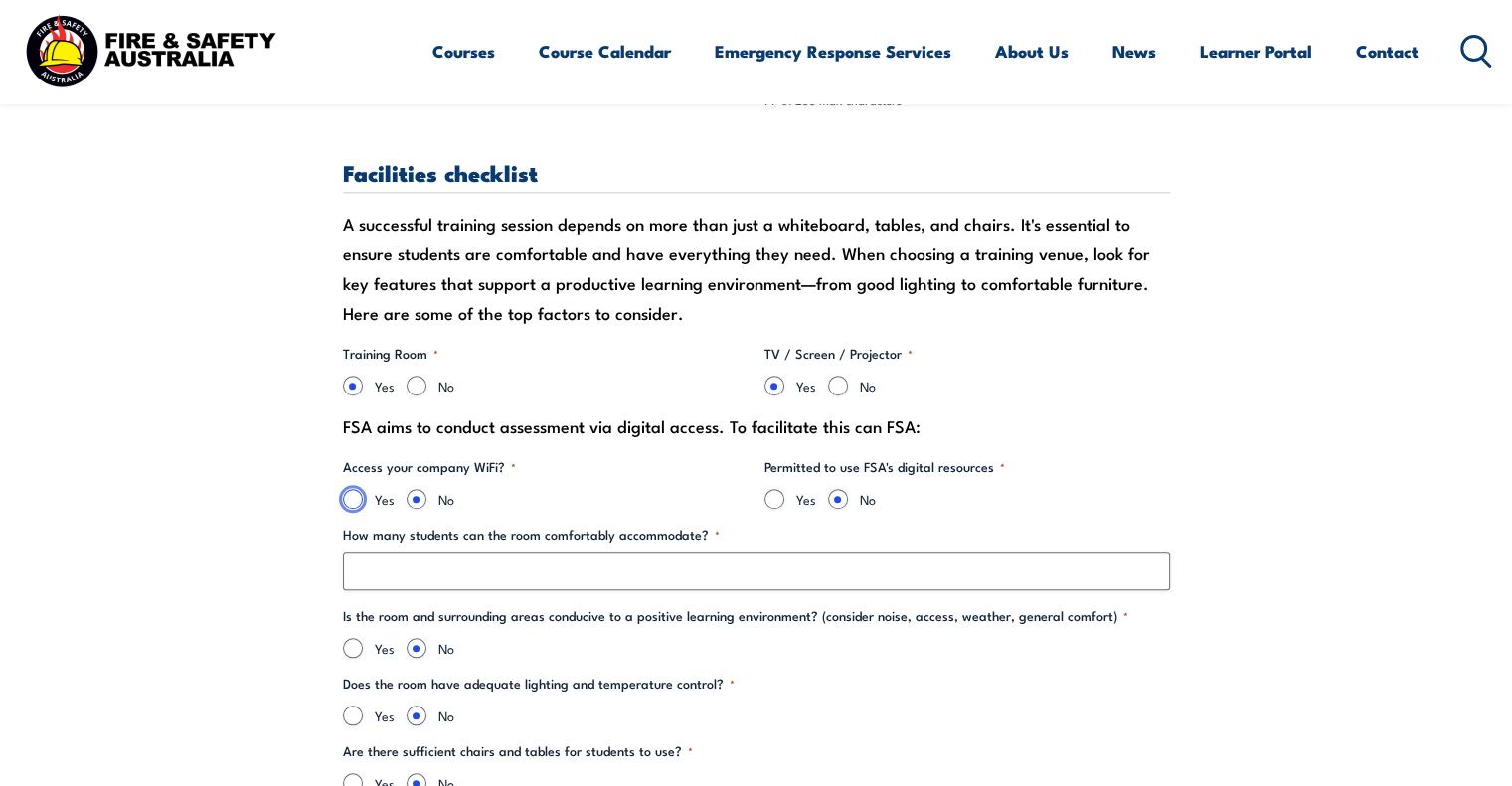 click on "Yes" at bounding box center (353, 499) 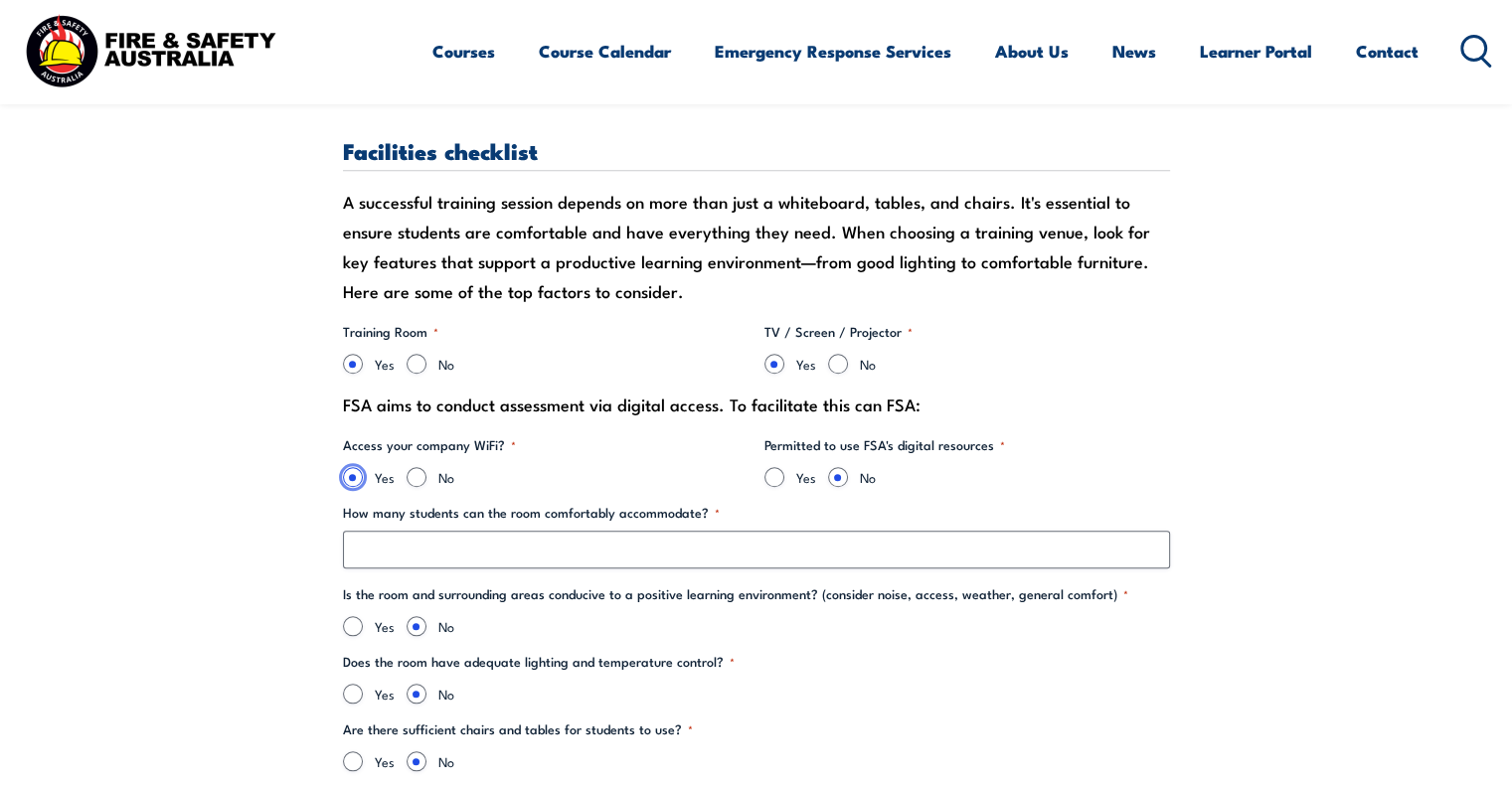 scroll, scrollTop: 1634, scrollLeft: 0, axis: vertical 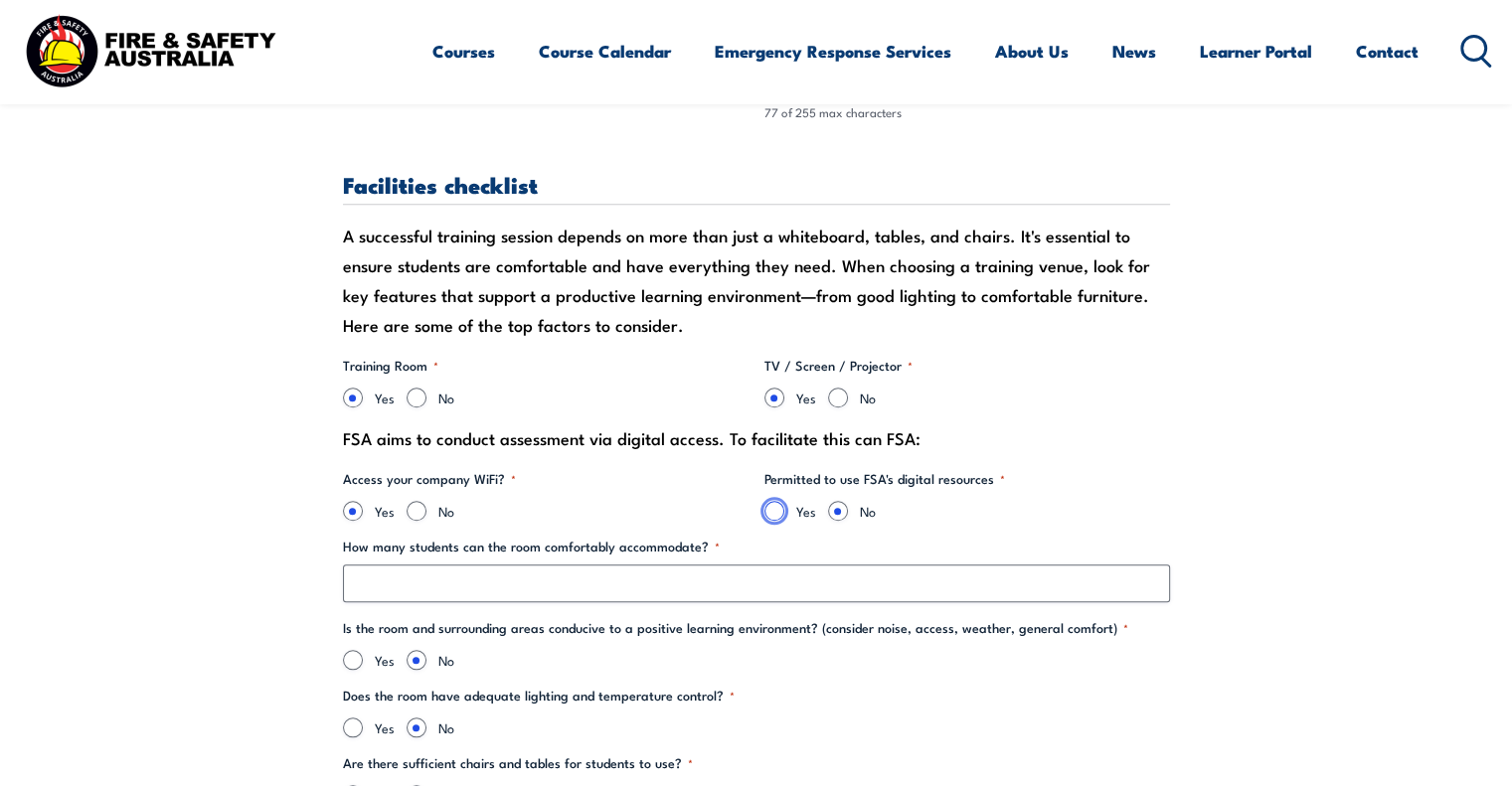 click on "Yes" at bounding box center [774, 511] 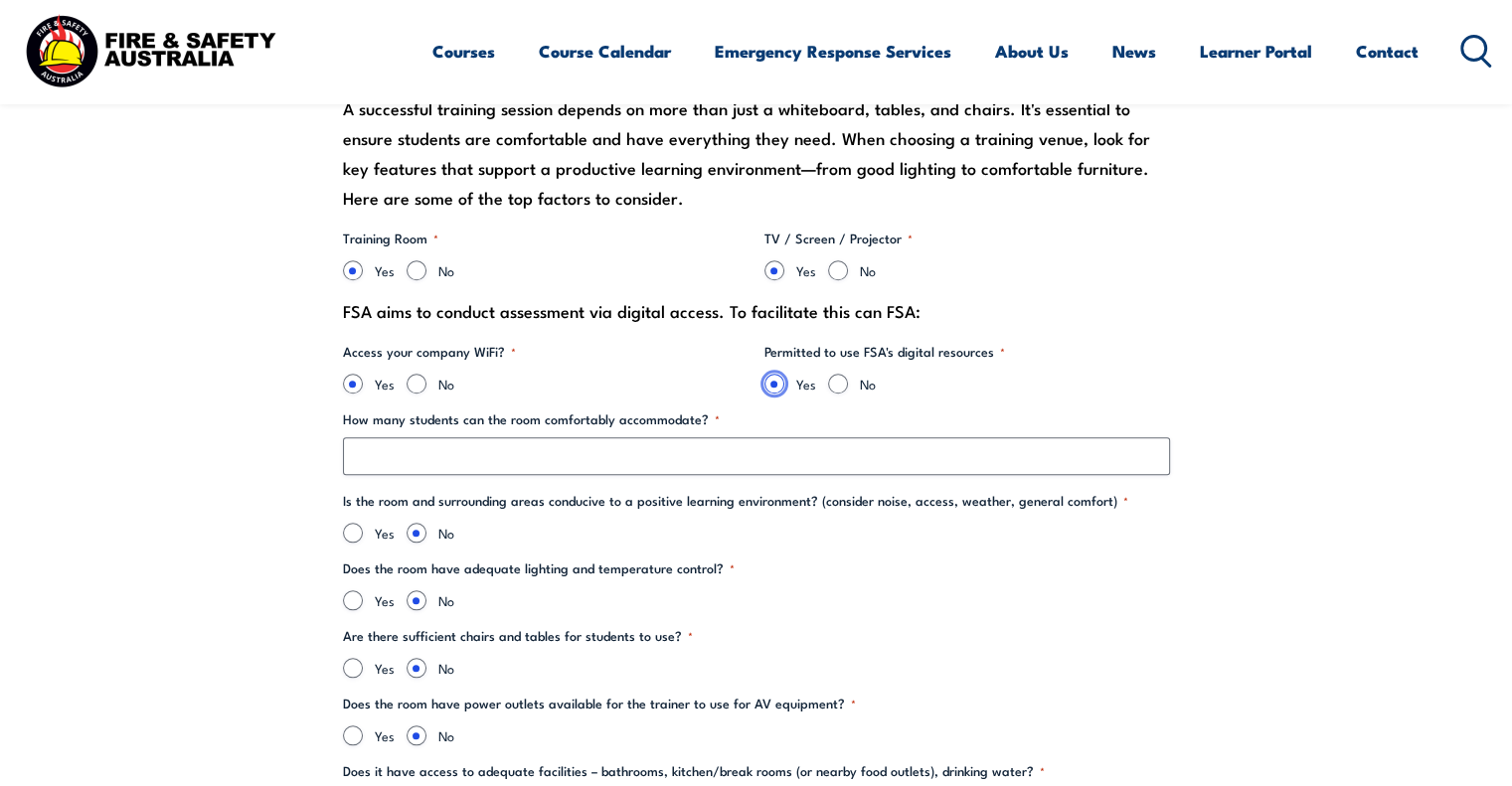 scroll, scrollTop: 1767, scrollLeft: 0, axis: vertical 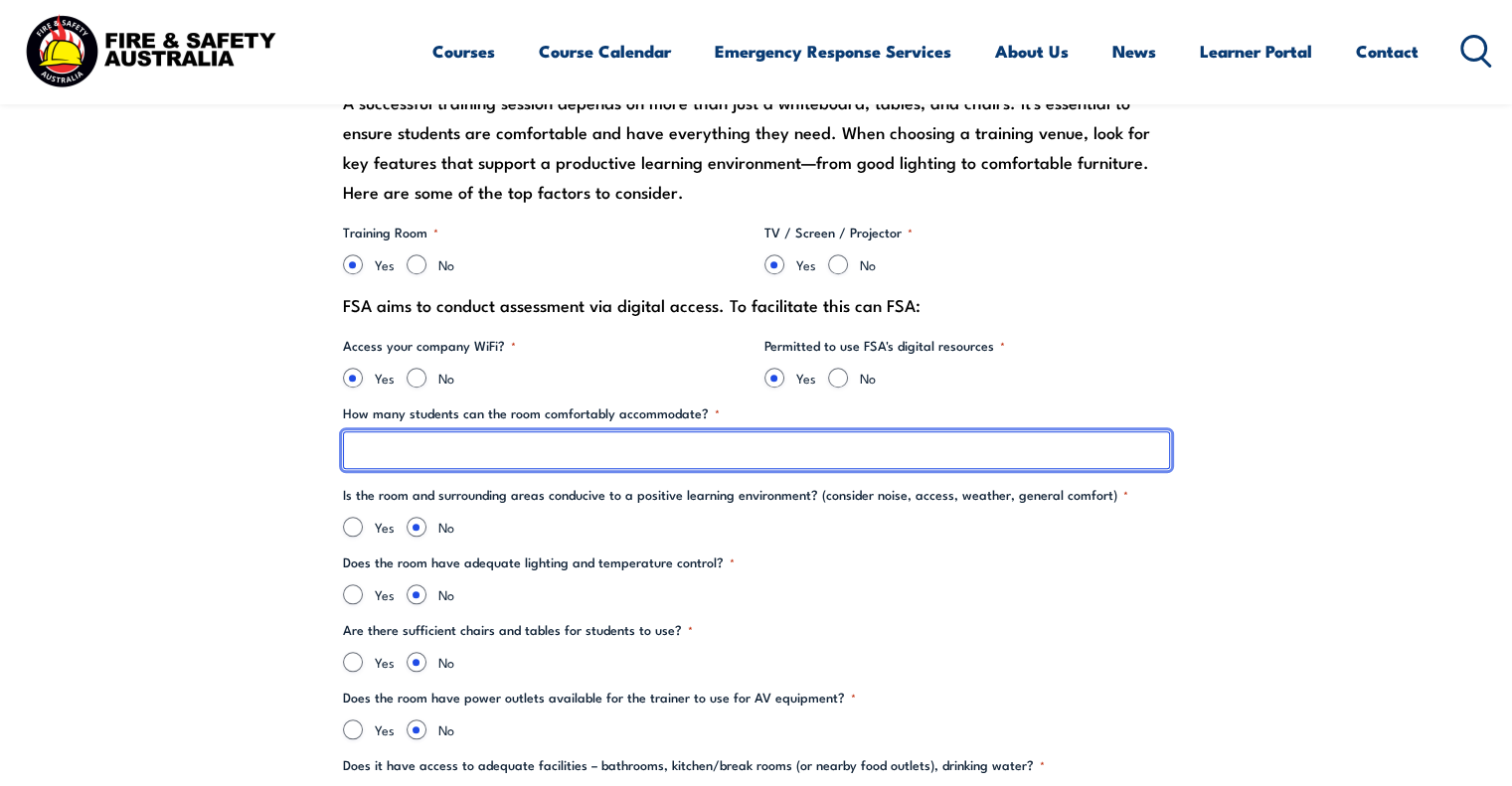 click on "How many students can the room comfortably accommodate? *" at bounding box center [756, 450] 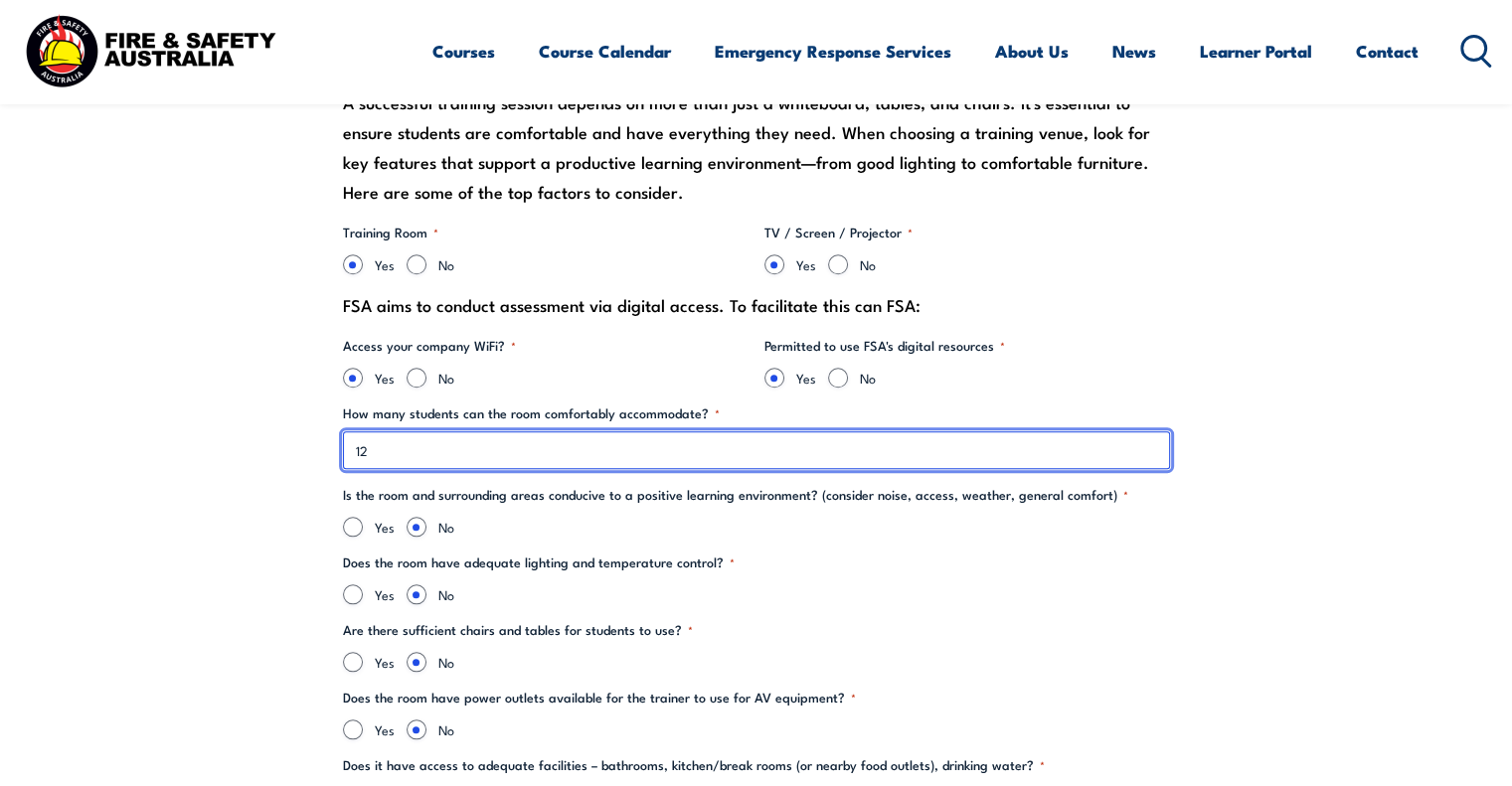 type on "12" 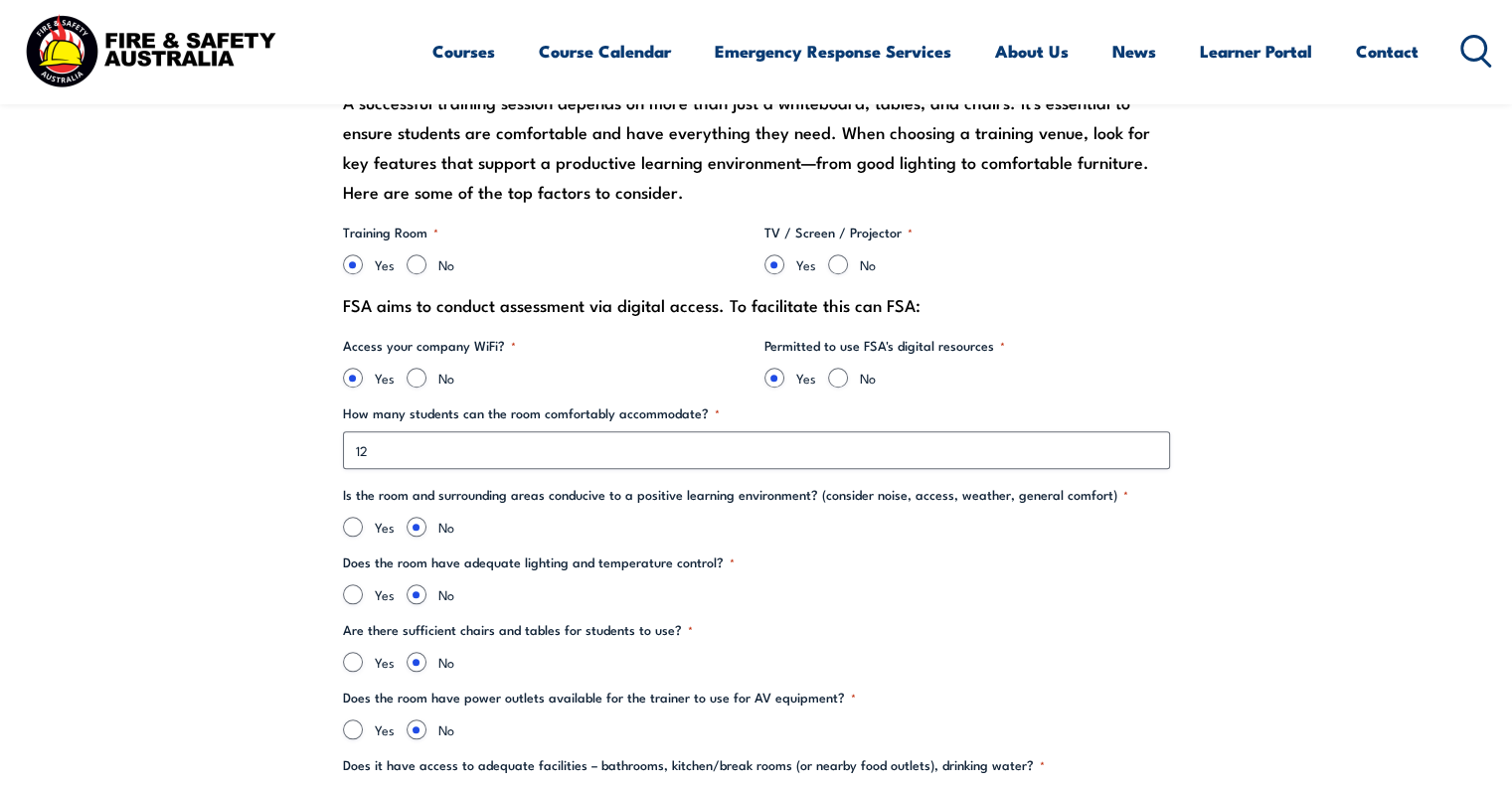 click on "" * " indicates required fields
Training details Client Details ([PERSON_NAME]) [PERSON_NAME] Training Address Street address [STREET_ADDRESS][PERSON_NAME] Site Contact Site Contact Name *
[PERSON_NAME]
First
Dignam
Last
Site Contact Email *
[EMAIL_ADDRESS][DOMAIN_NAME]
Site Contact Mobile * *" at bounding box center (756, 1158) 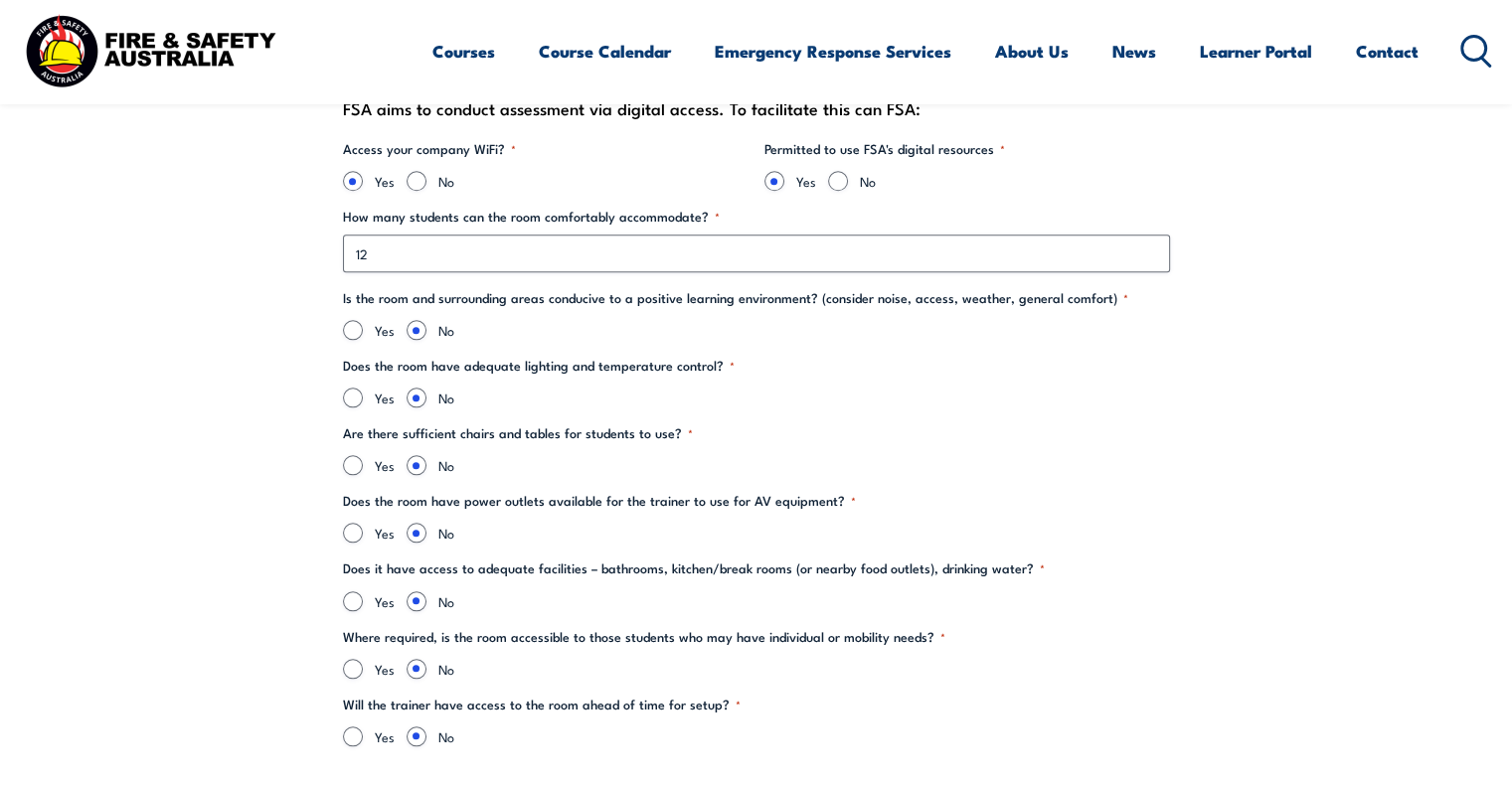 scroll, scrollTop: 1977, scrollLeft: 0, axis: vertical 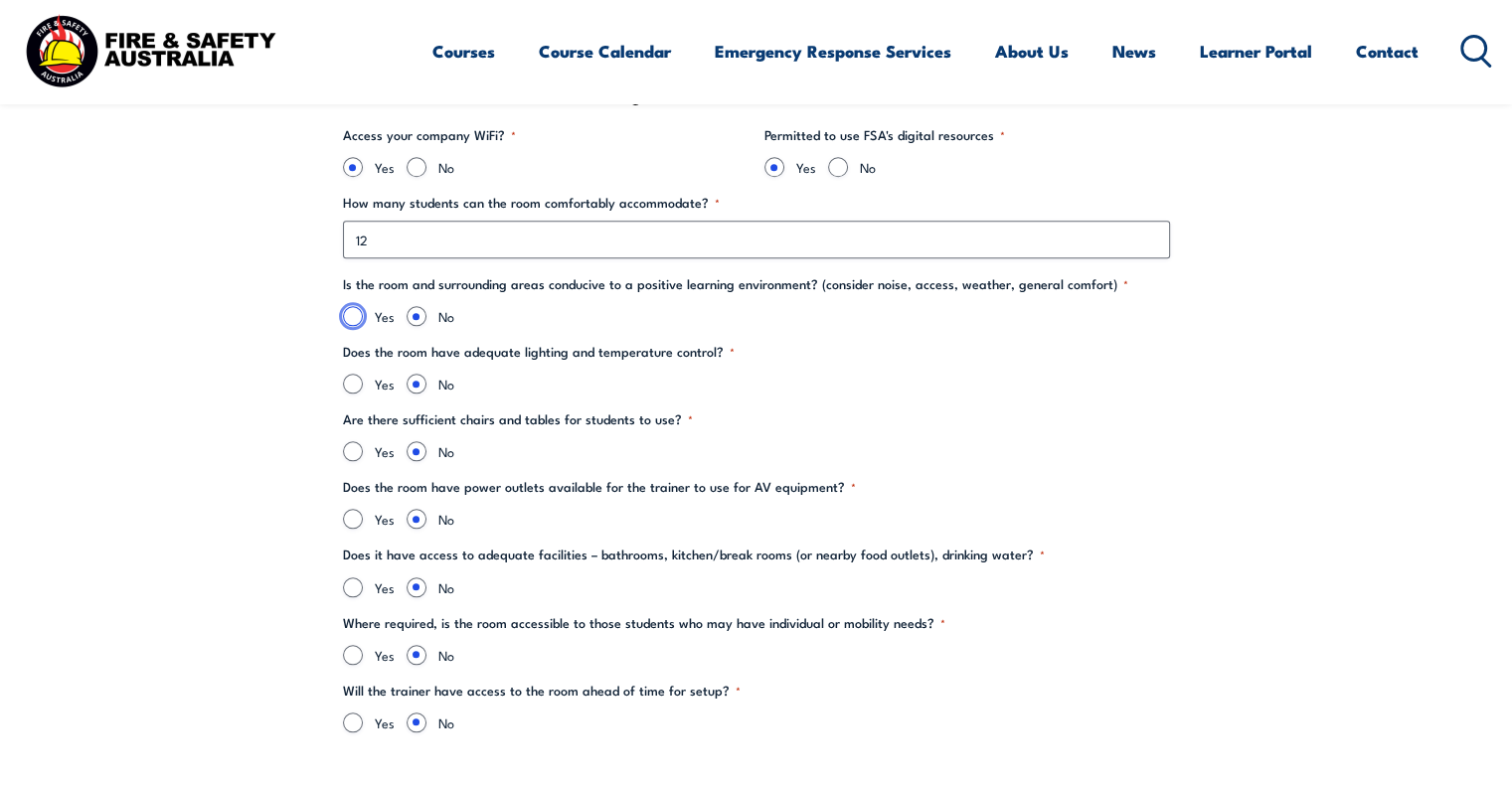 click on "Yes" at bounding box center [353, 316] 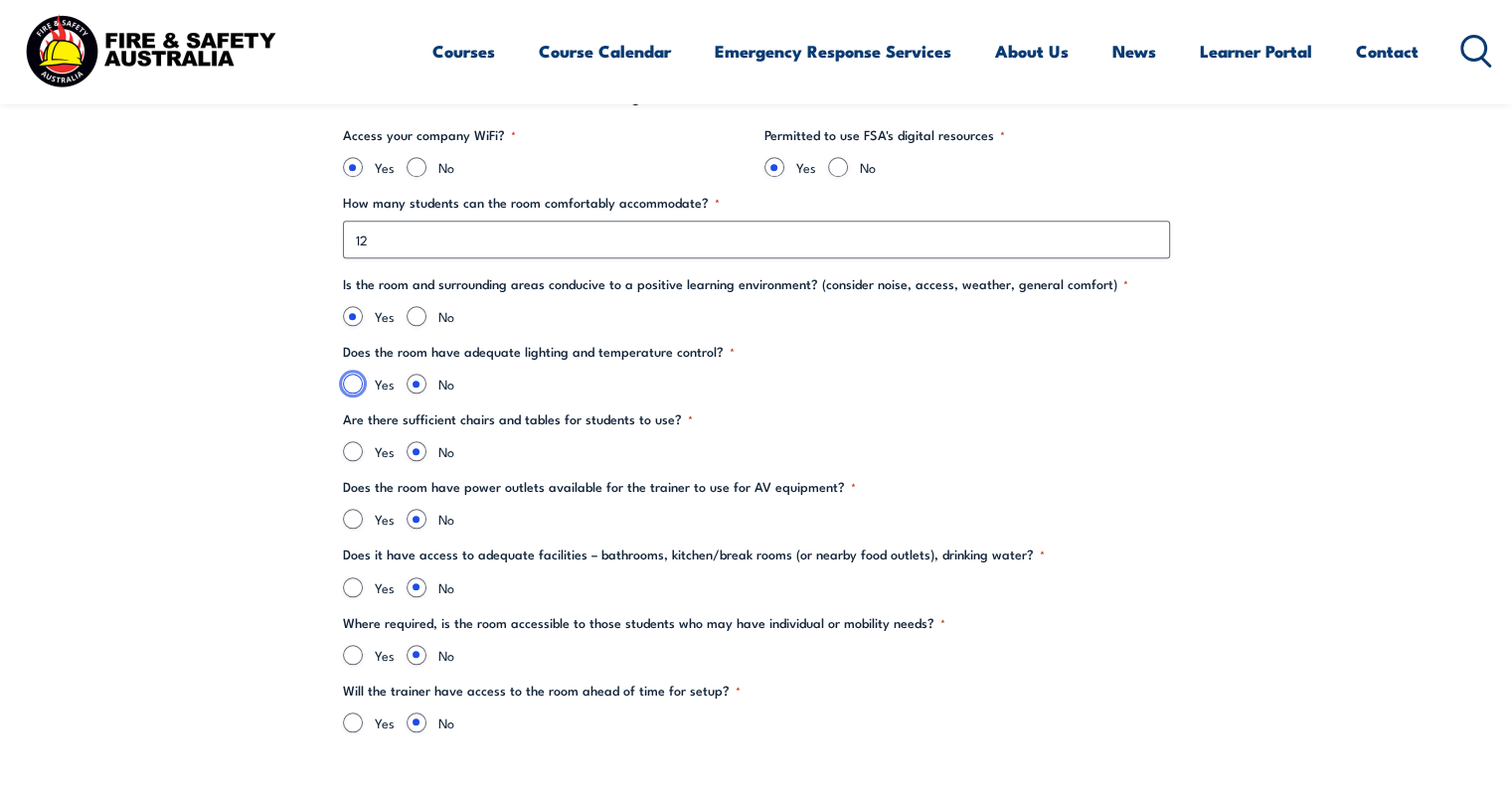 click on "Yes" at bounding box center [353, 384] 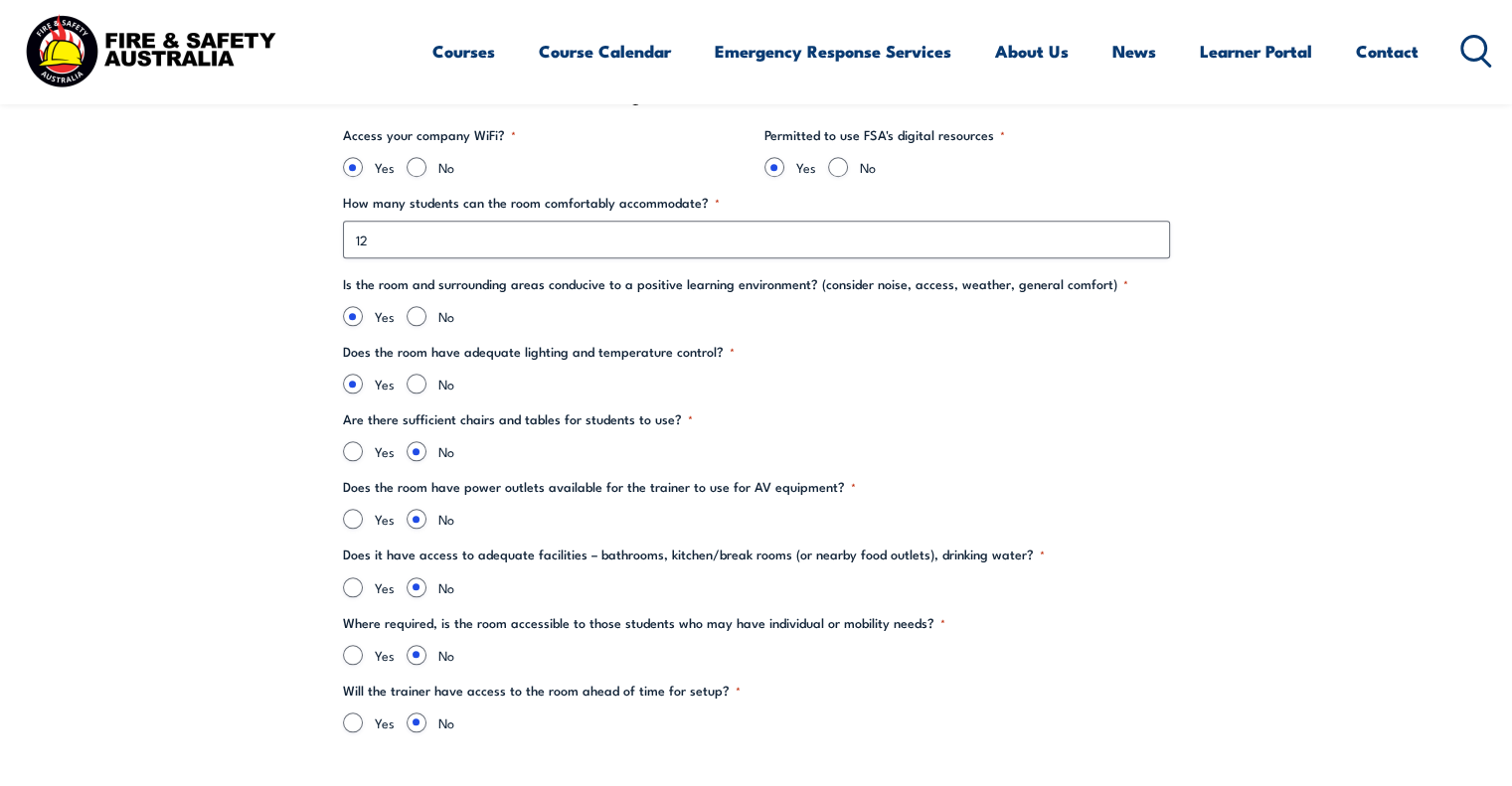 click on "Yes" at bounding box center (369, 451) 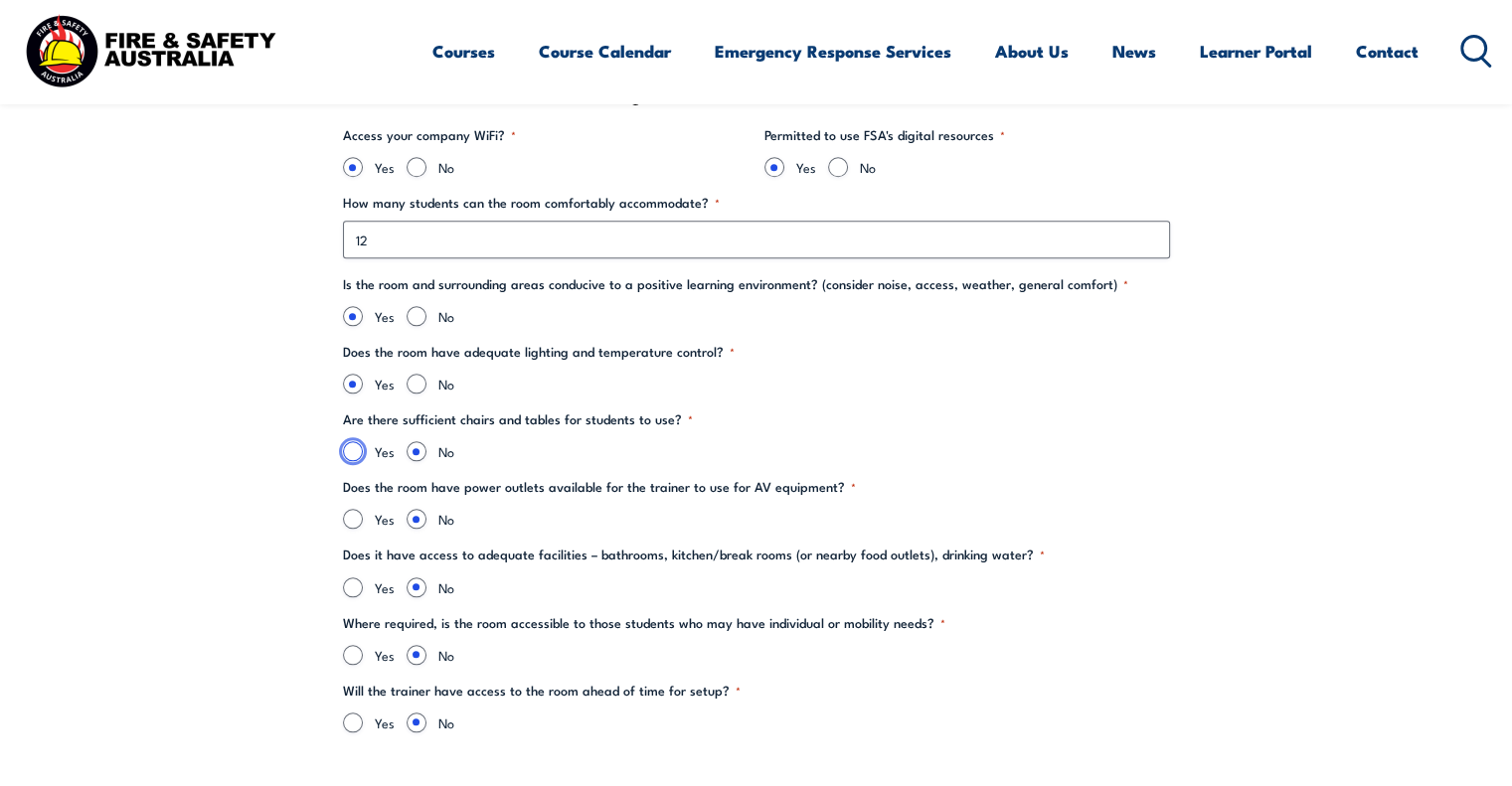 click on "Yes" at bounding box center [353, 451] 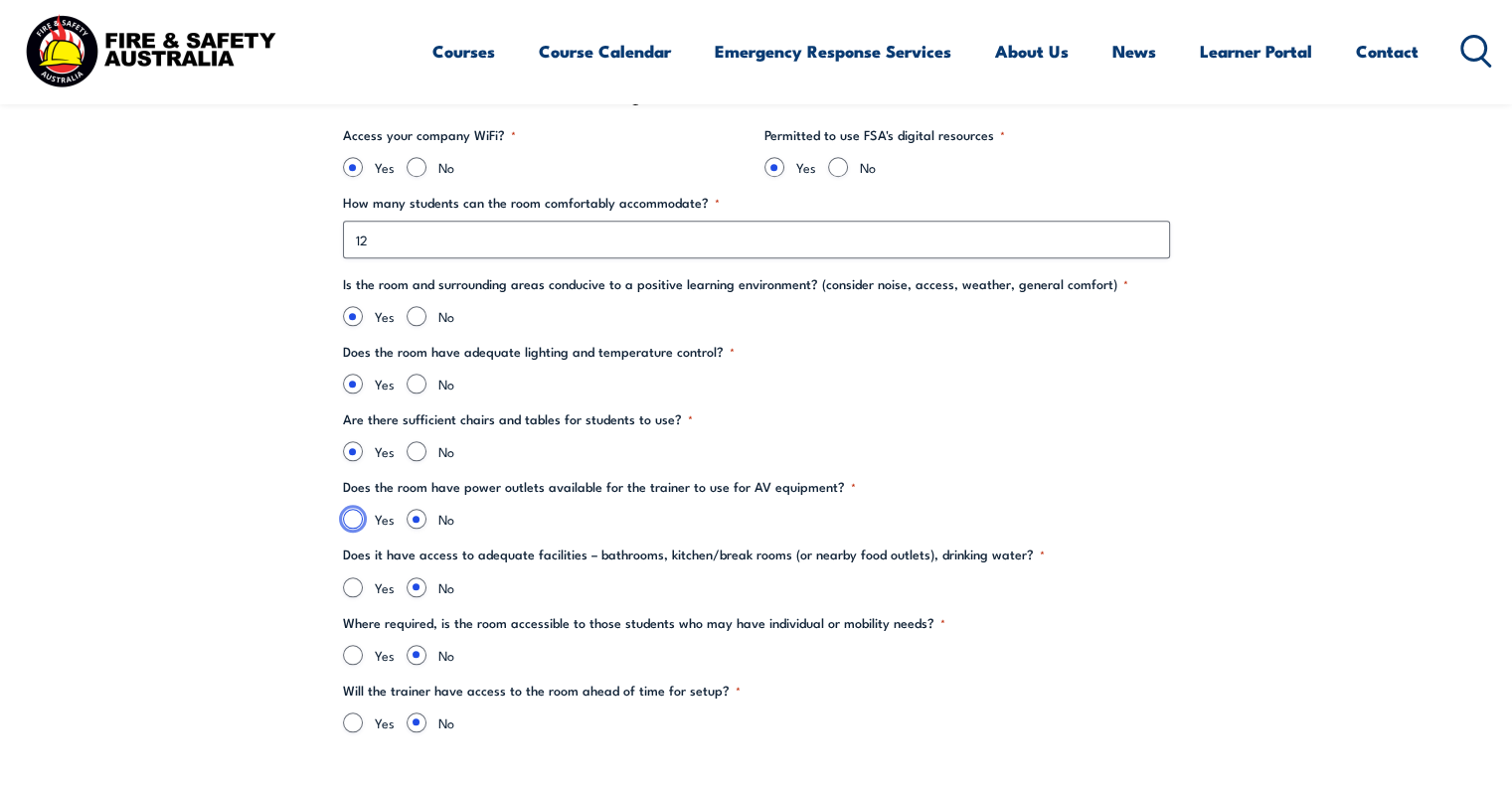 click on "Yes" at bounding box center (353, 519) 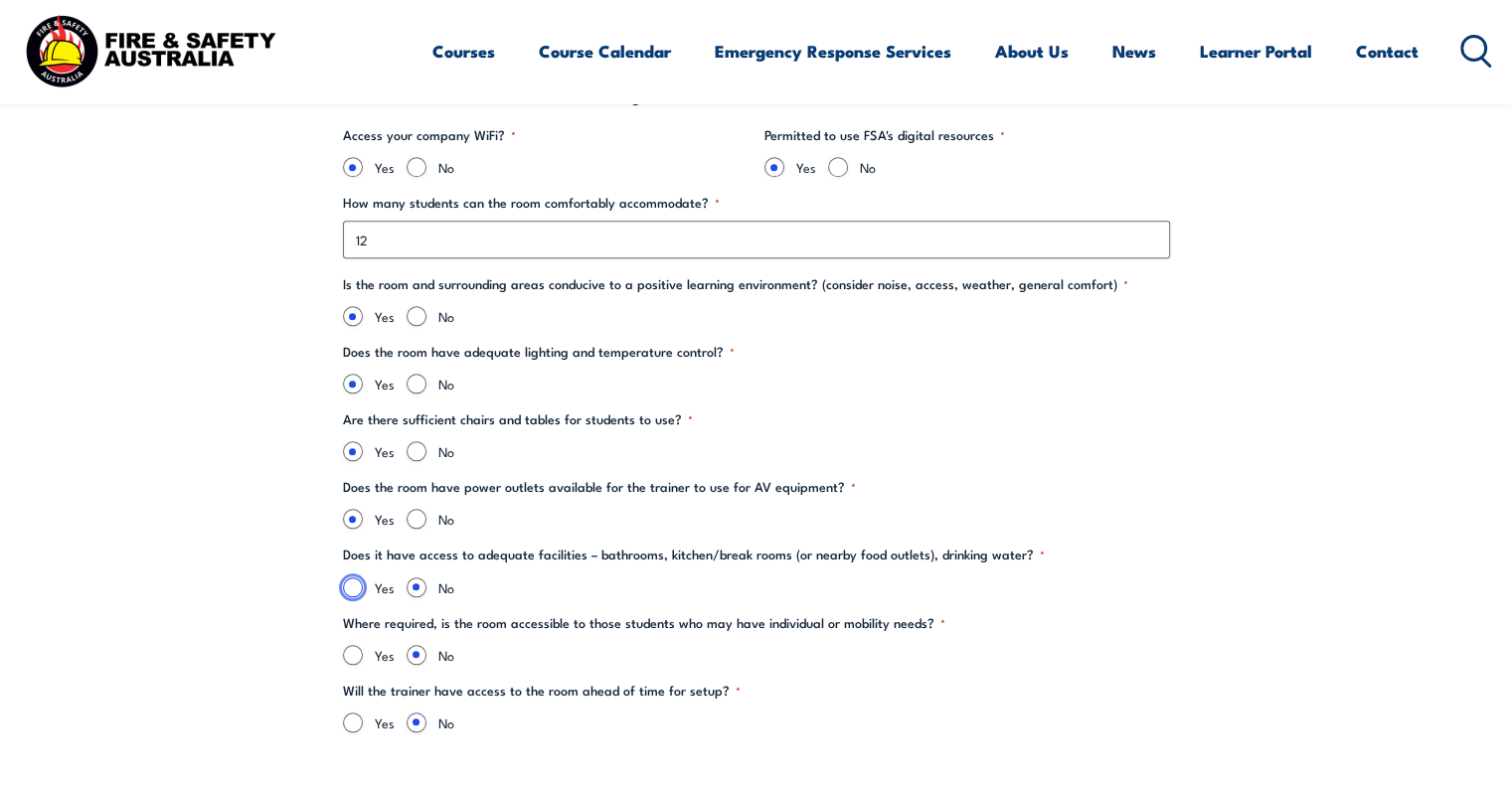 click on "Yes" at bounding box center [353, 587] 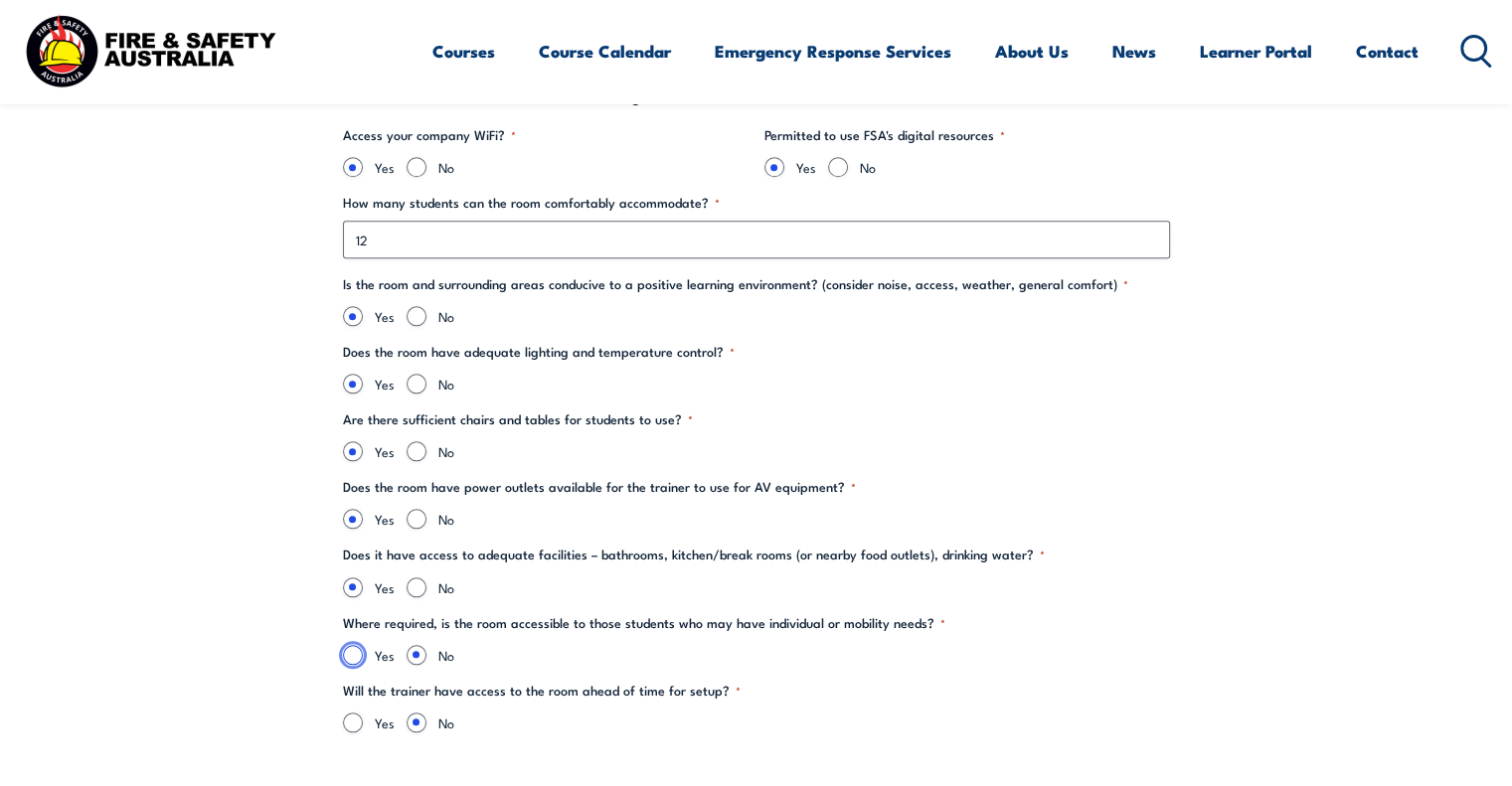 click on "Yes" at bounding box center (353, 655) 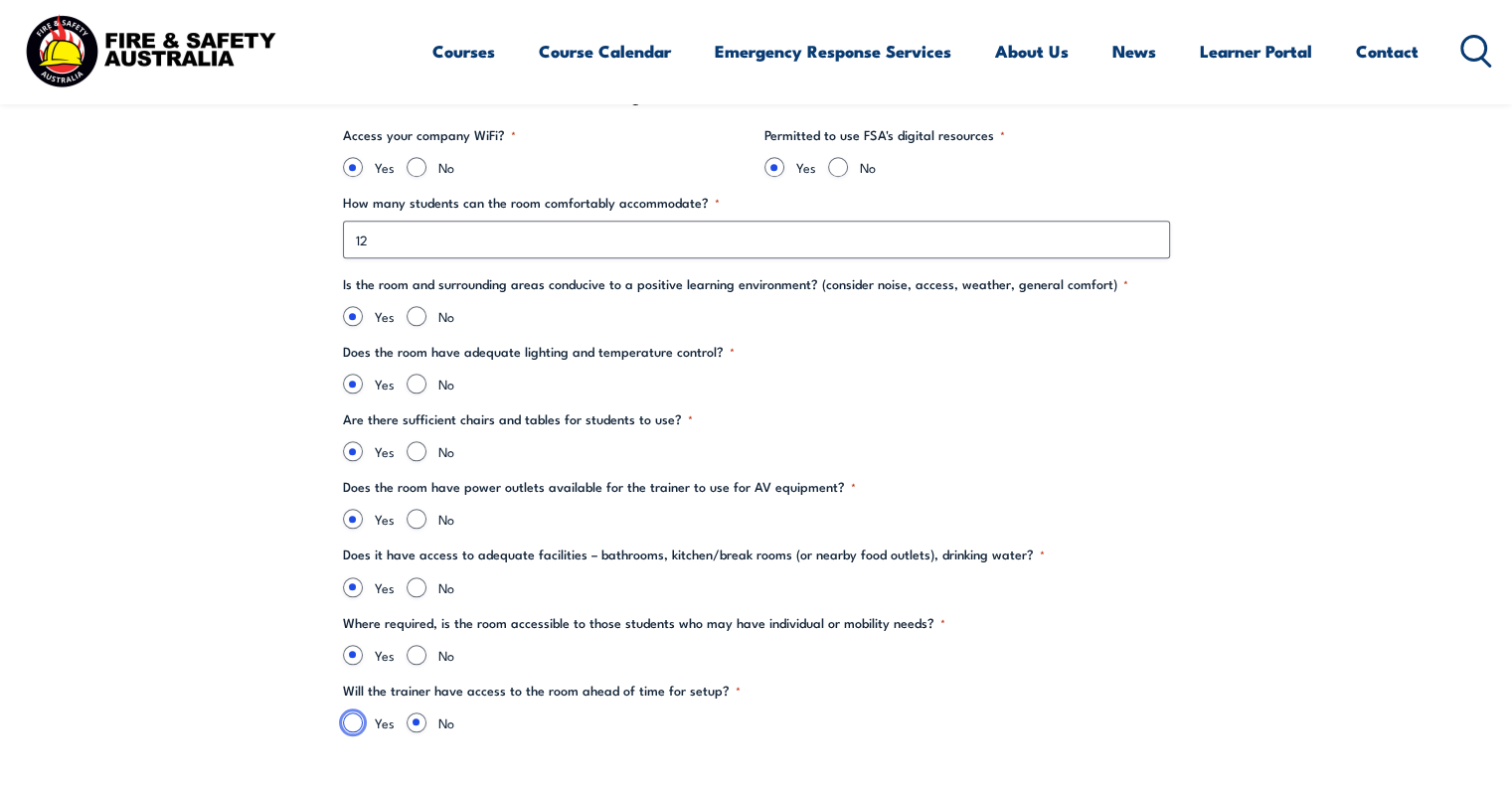 click on "Yes" at bounding box center [353, 722] 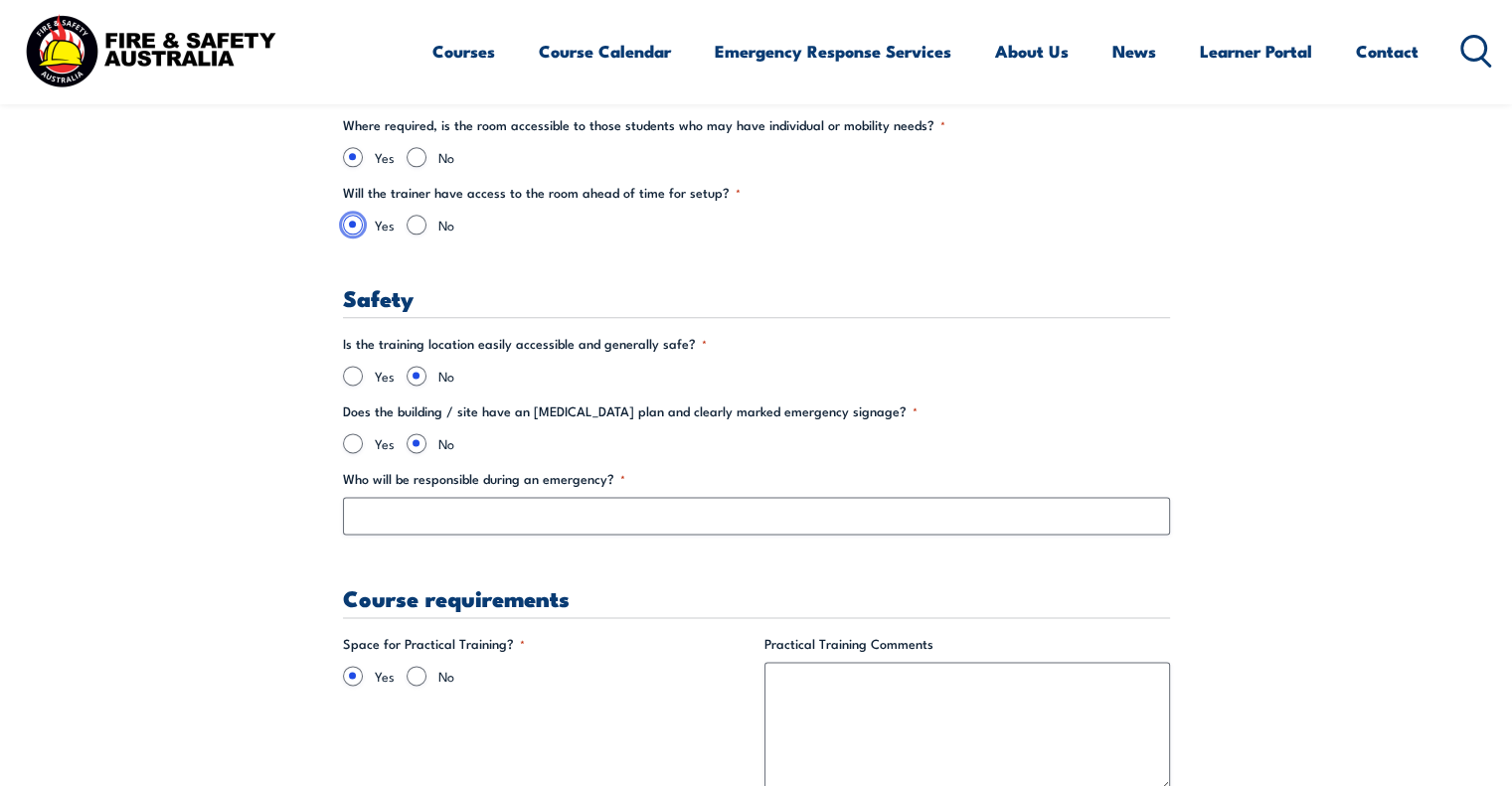 scroll, scrollTop: 2567, scrollLeft: 0, axis: vertical 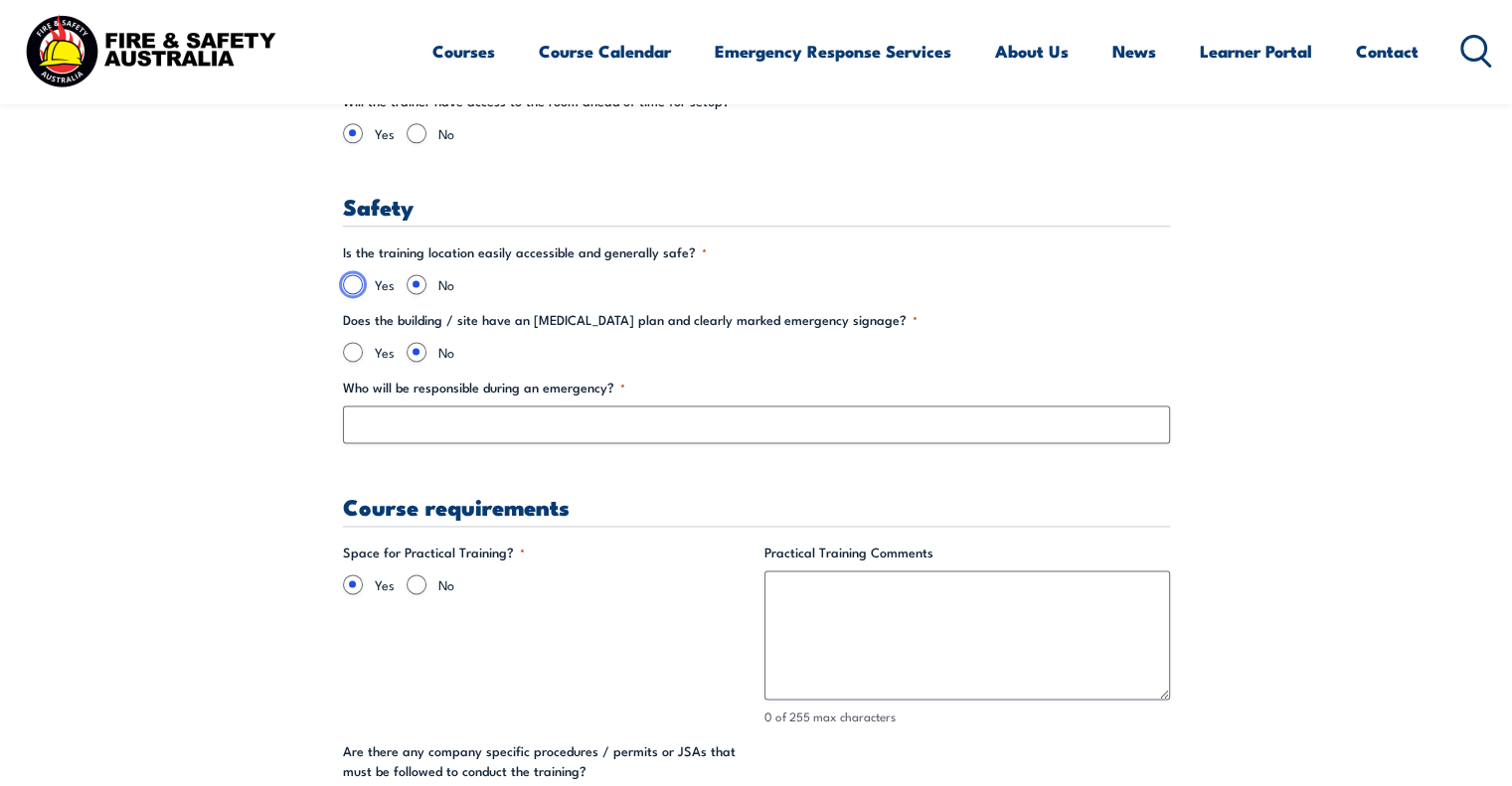 click on "Yes" at bounding box center [353, 284] 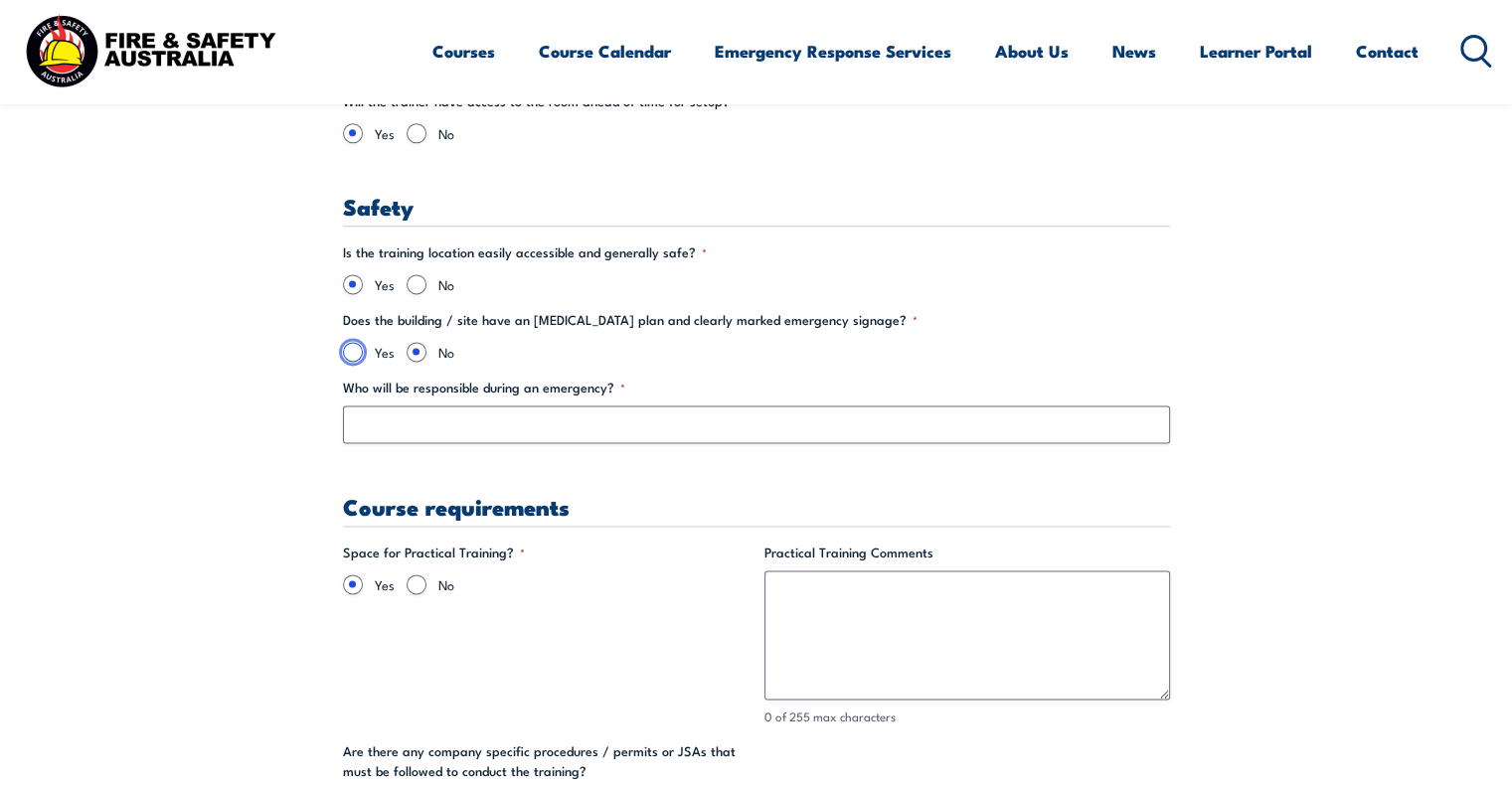 click on "Yes" at bounding box center [353, 352] 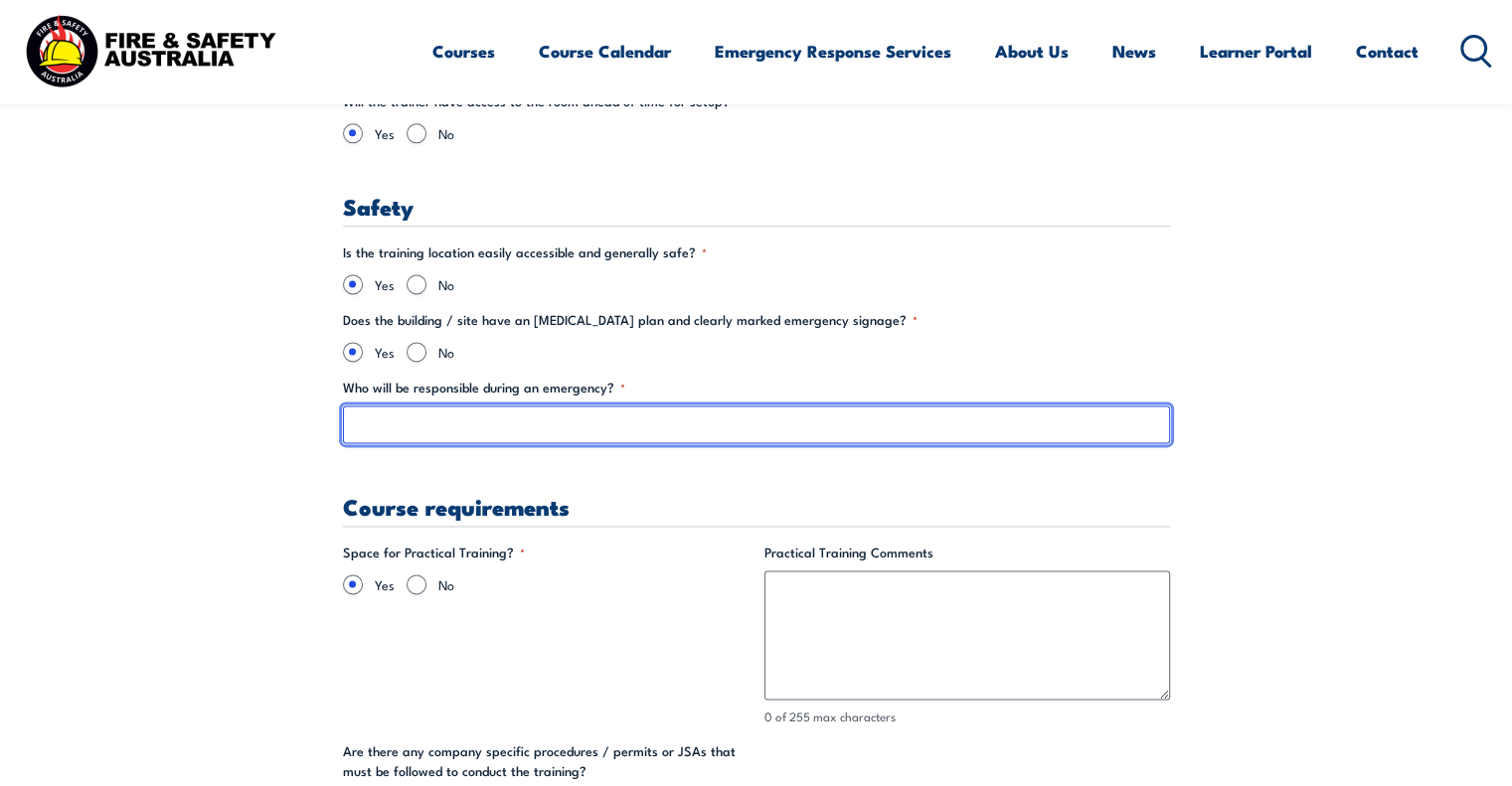 click on "Who will be responsible during an emergency? *" at bounding box center (756, 424) 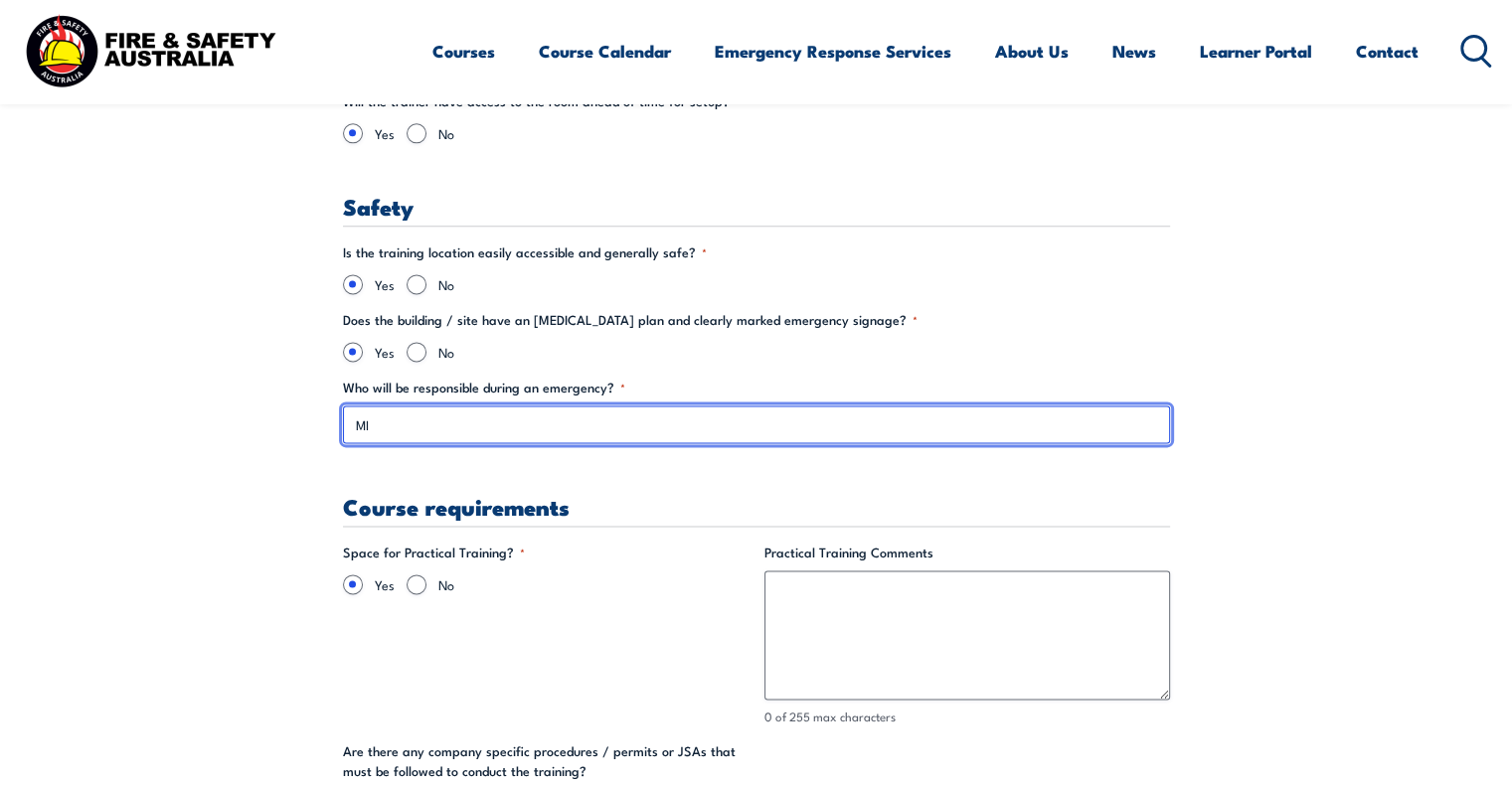 type on "M" 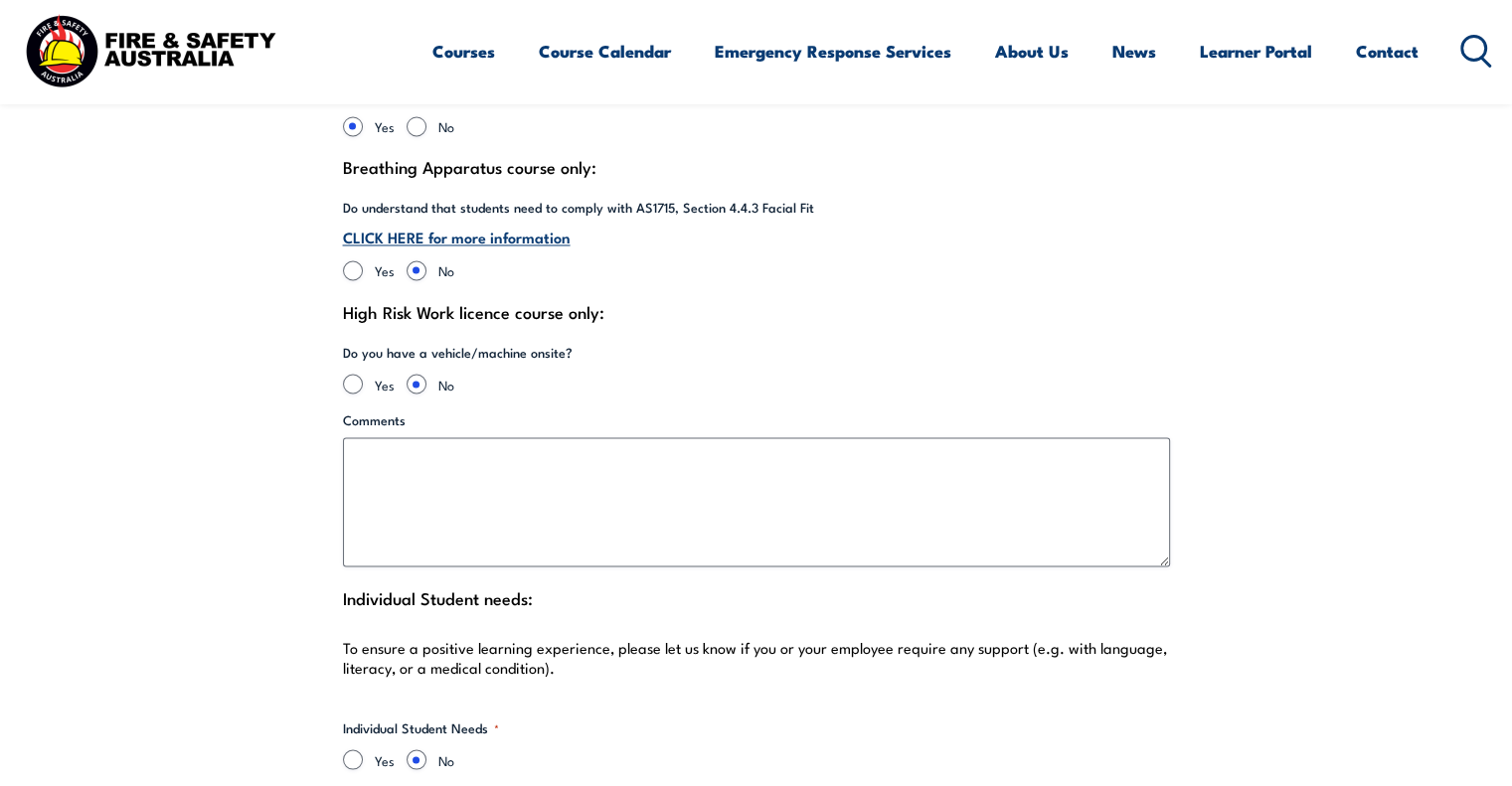 scroll, scrollTop: 3483, scrollLeft: 0, axis: vertical 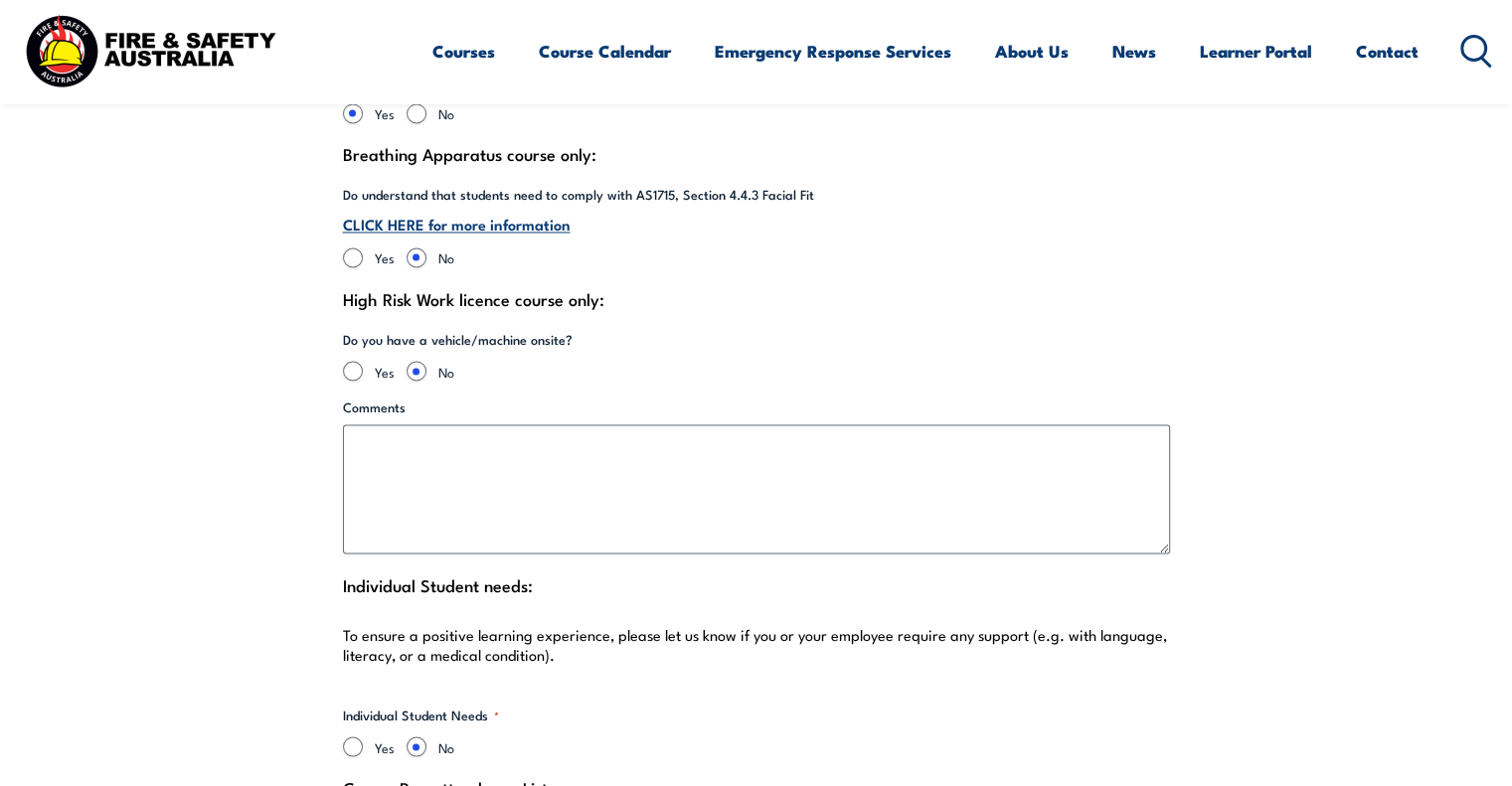 type on "[PERSON_NAME]" 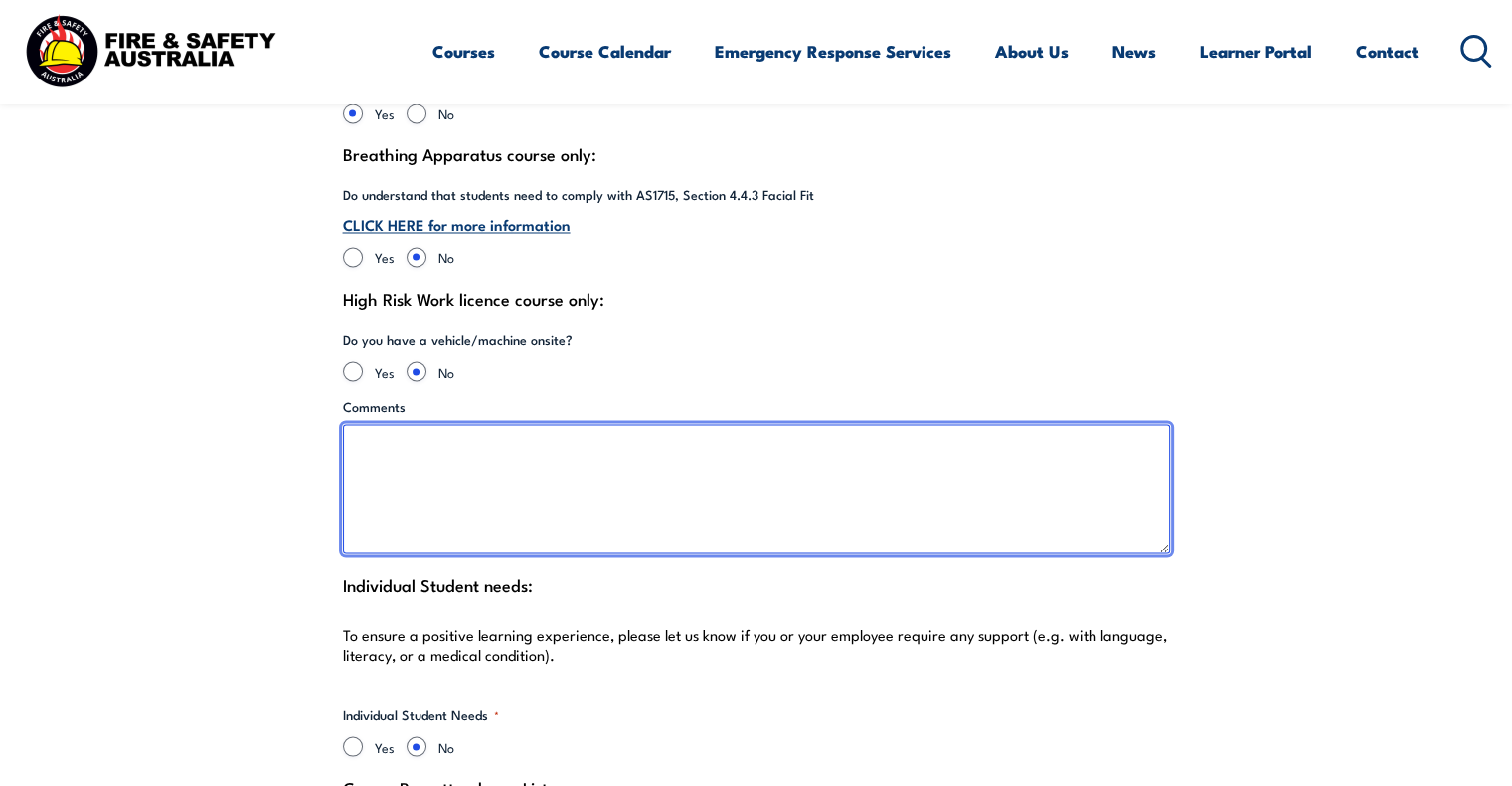 click on "Comments" at bounding box center [756, 489] 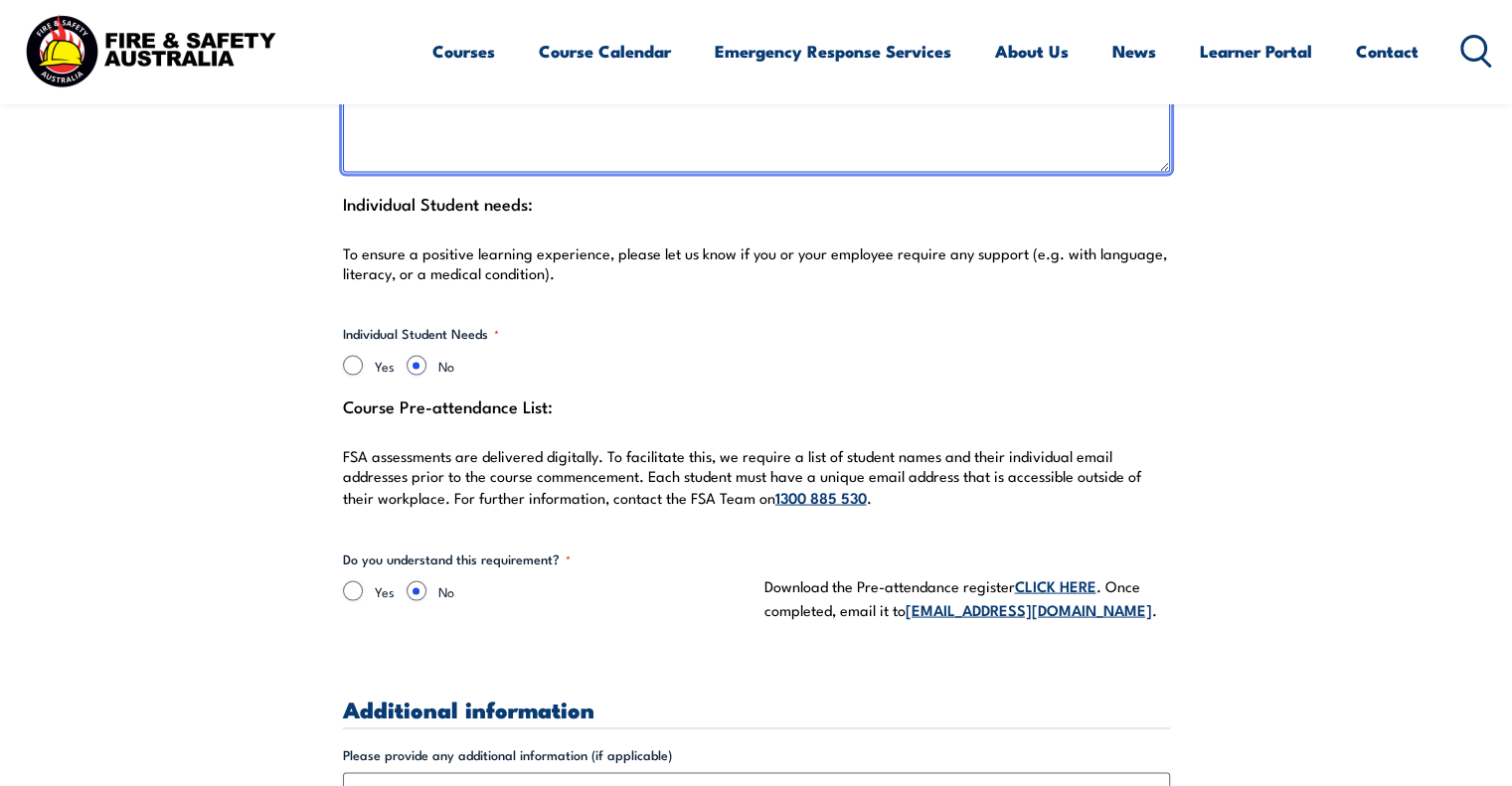 scroll, scrollTop: 3883, scrollLeft: 0, axis: vertical 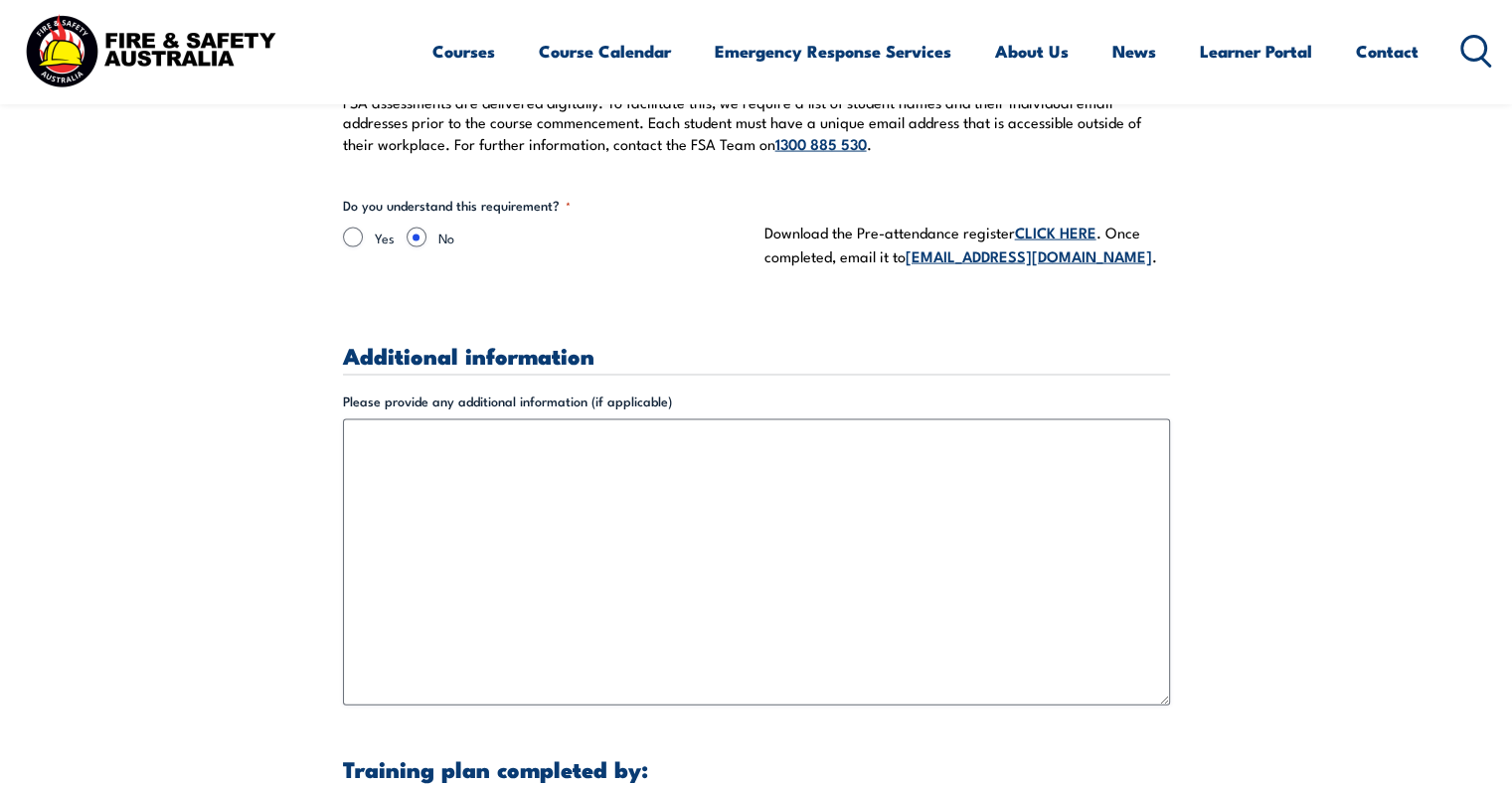 type on "N/A" 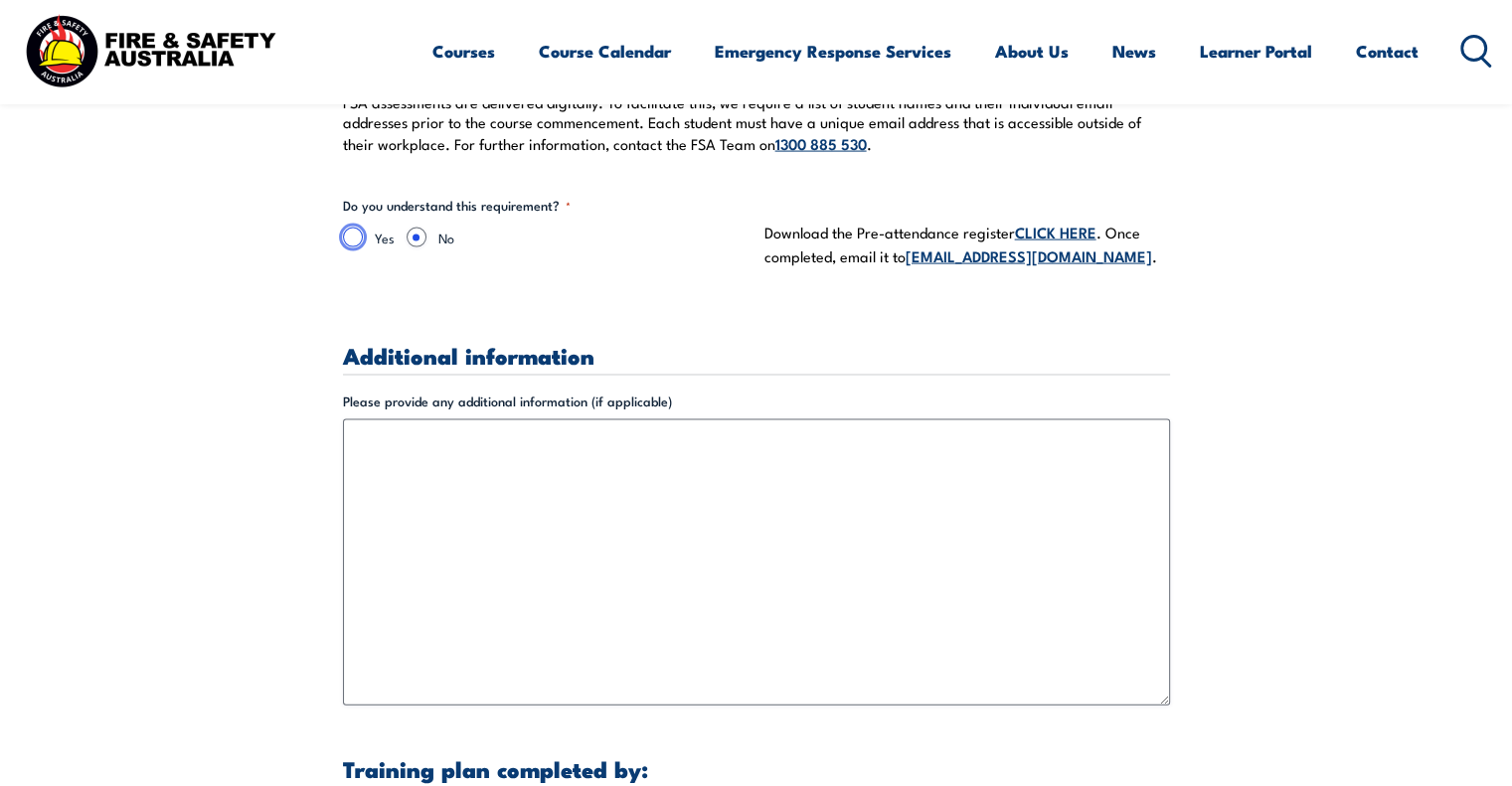 click on "Yes" at bounding box center (353, 237) 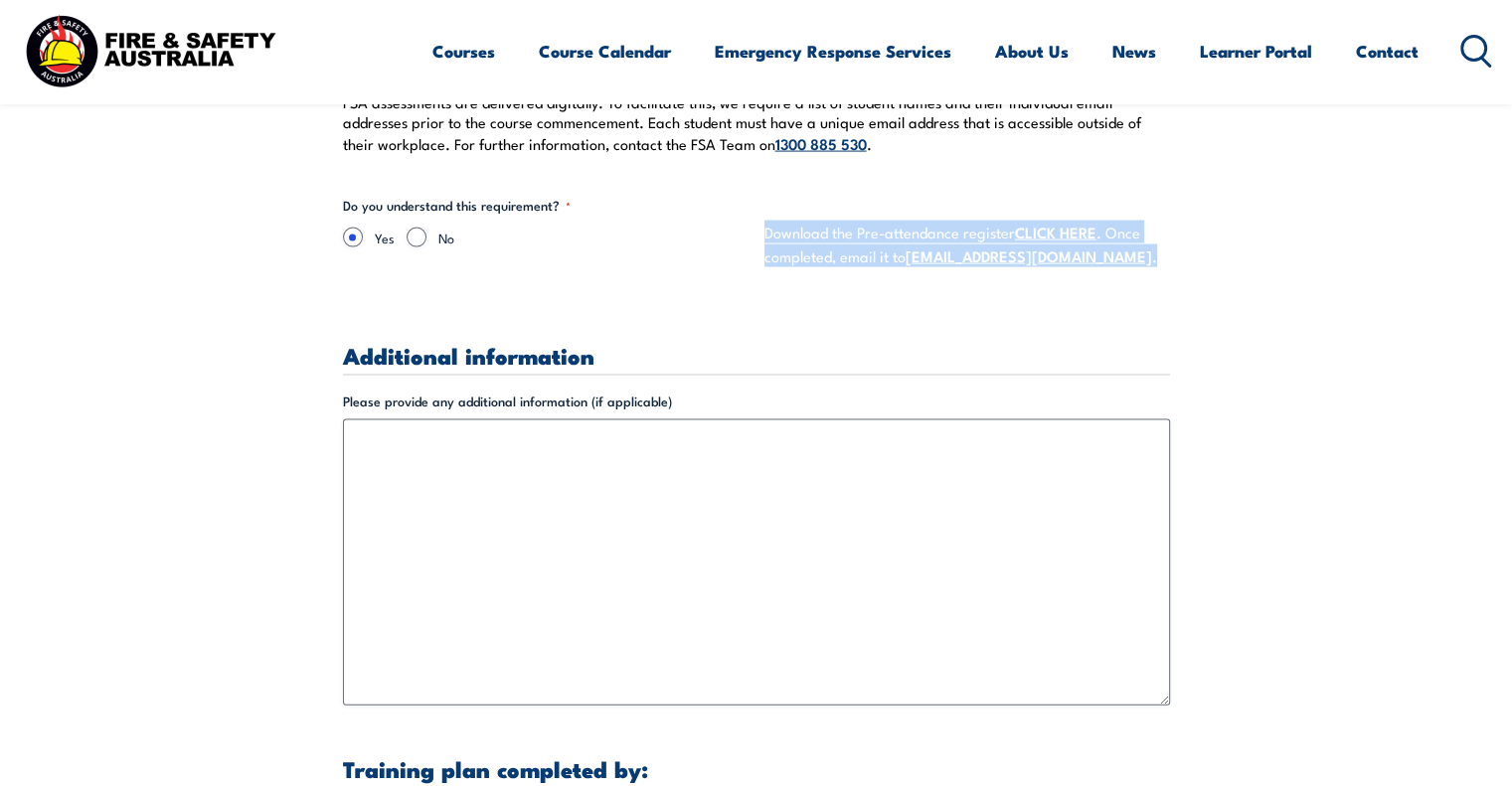 drag, startPoint x: 1082, startPoint y: 259, endPoint x: 746, endPoint y: 234, distance: 336.92878 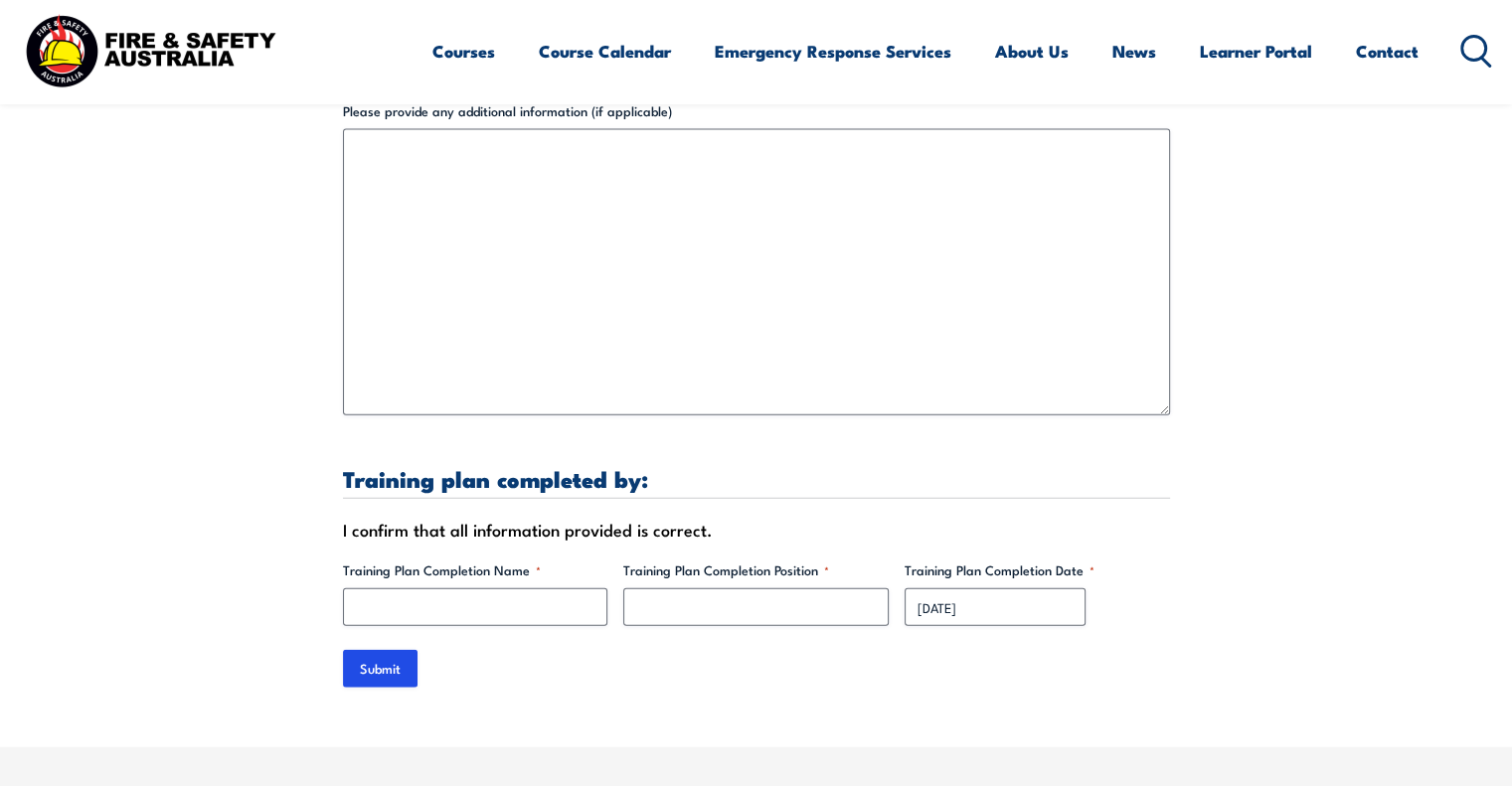 scroll, scrollTop: 4513, scrollLeft: 0, axis: vertical 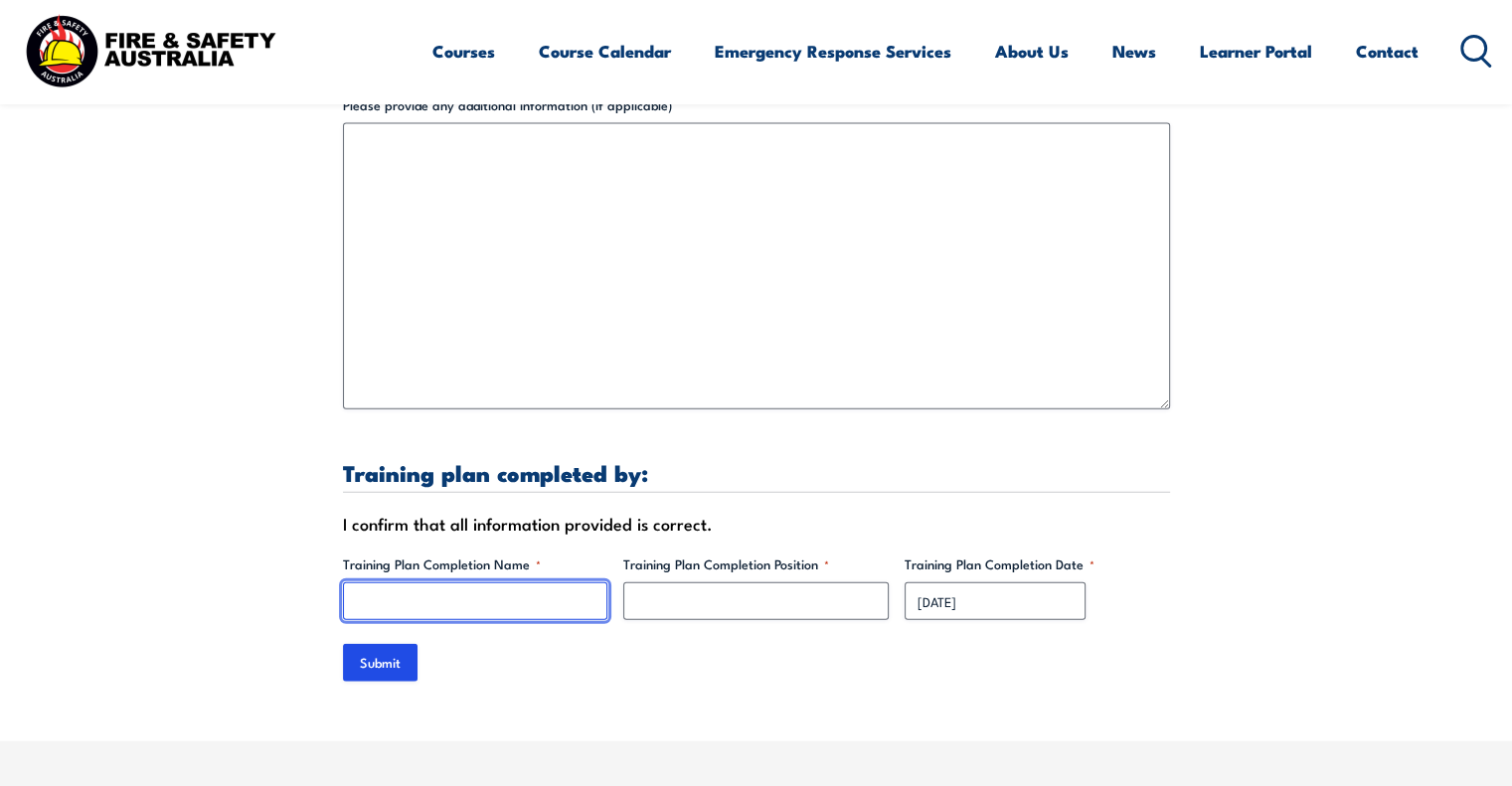 click on "Training Plan Completion Name *" at bounding box center (475, 601) 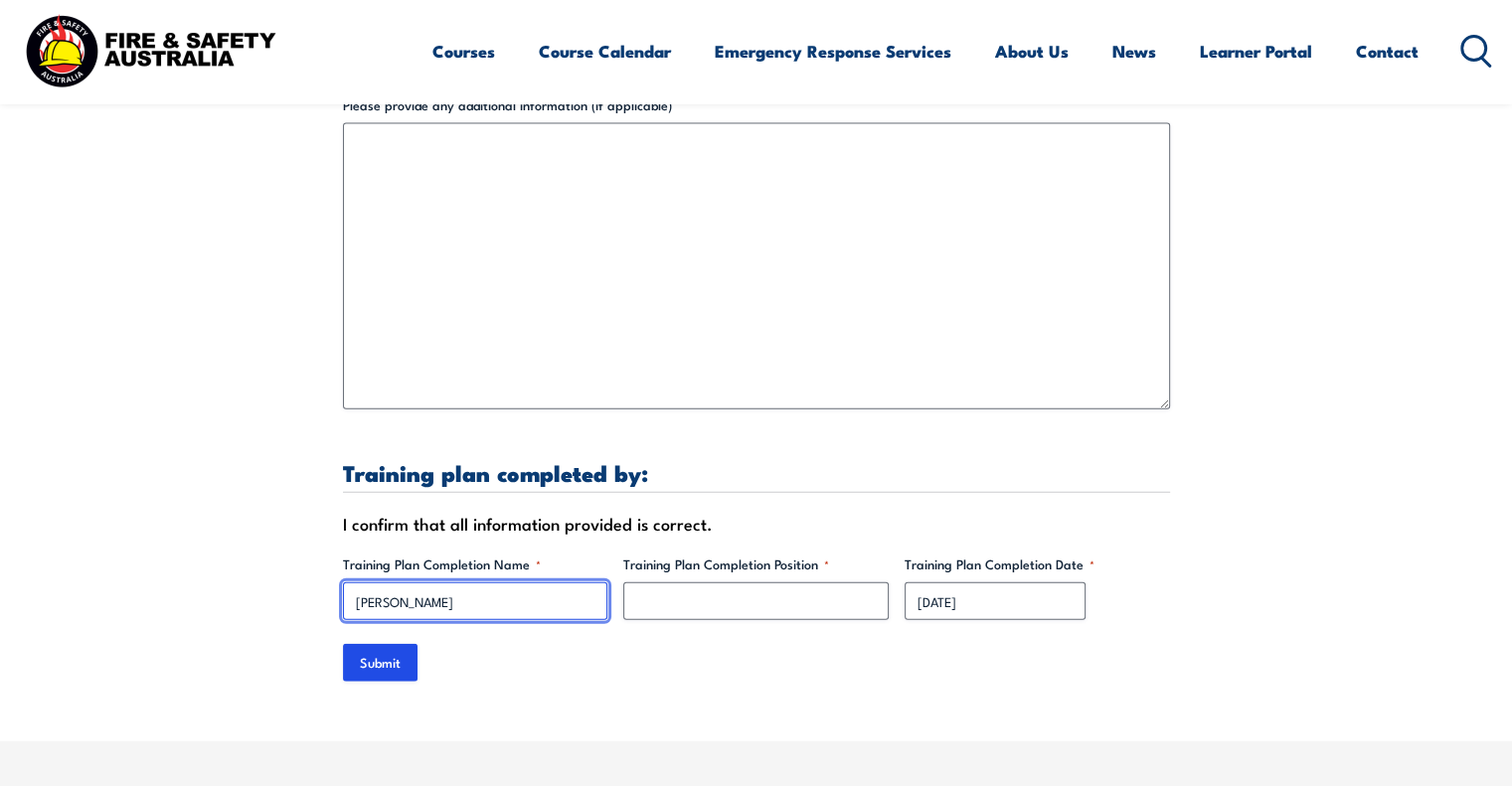 type on "[PERSON_NAME]" 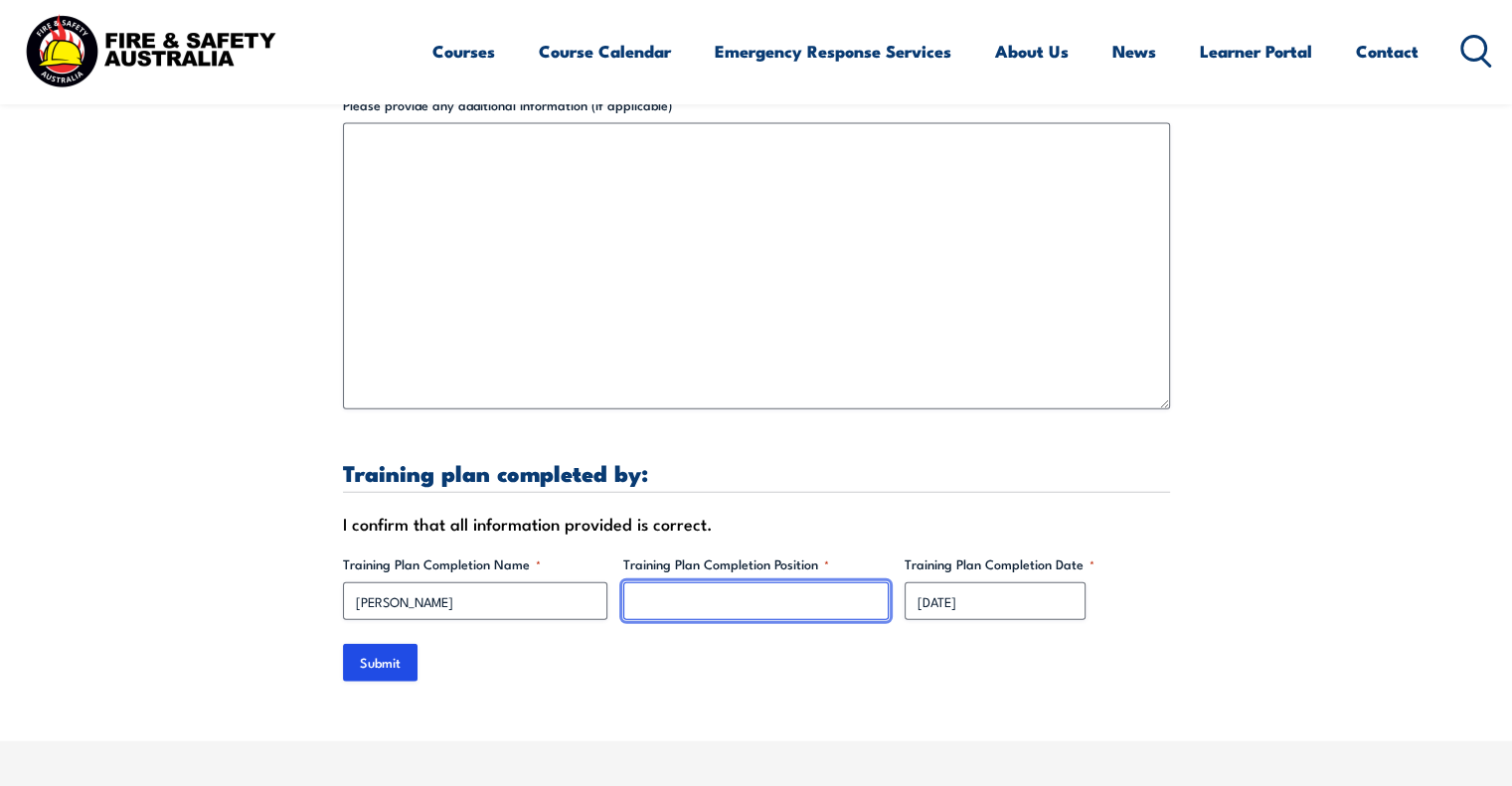 click on "Training Plan Completion Position *" at bounding box center [756, 601] 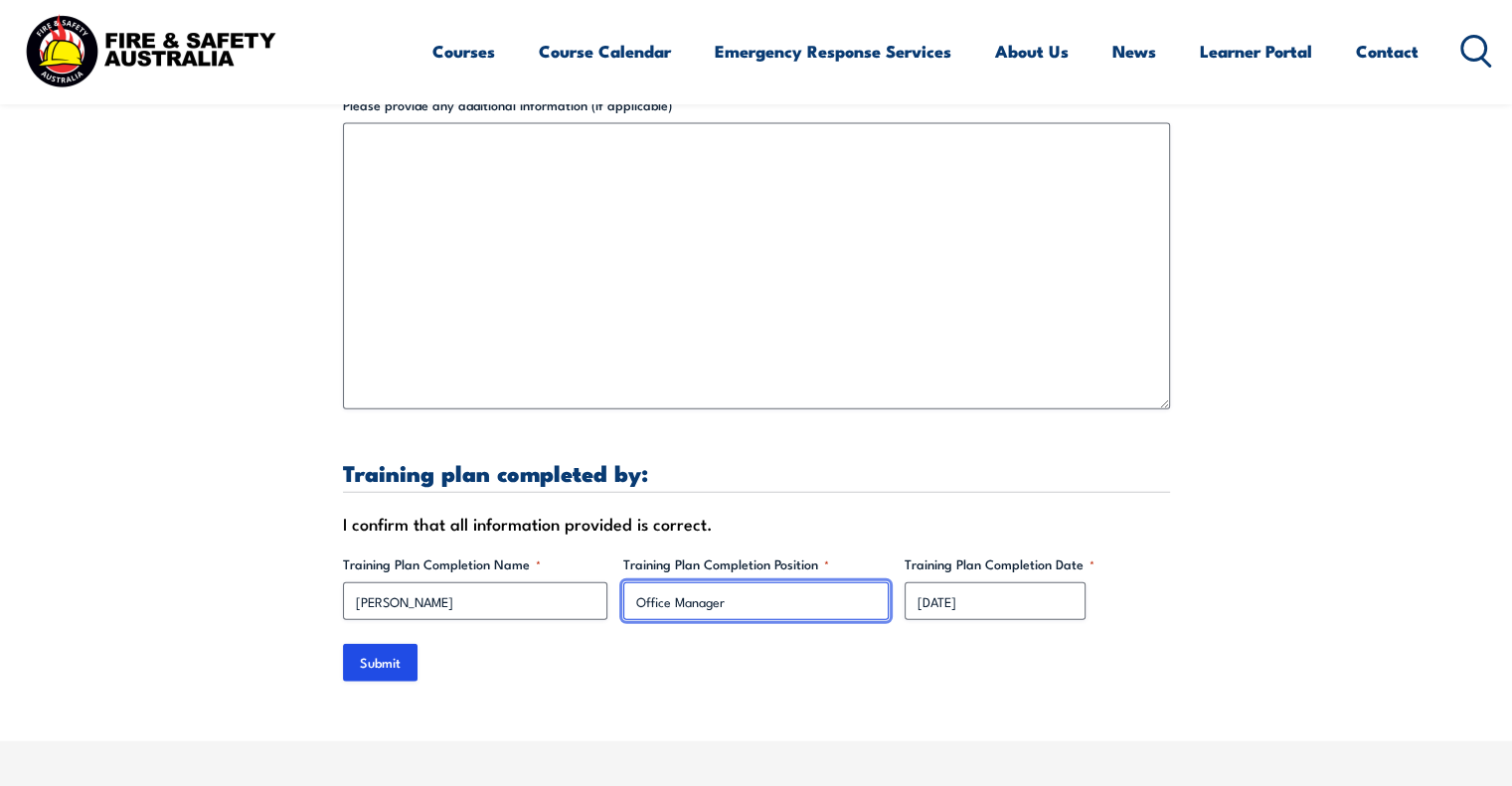 type on "Office Manager" 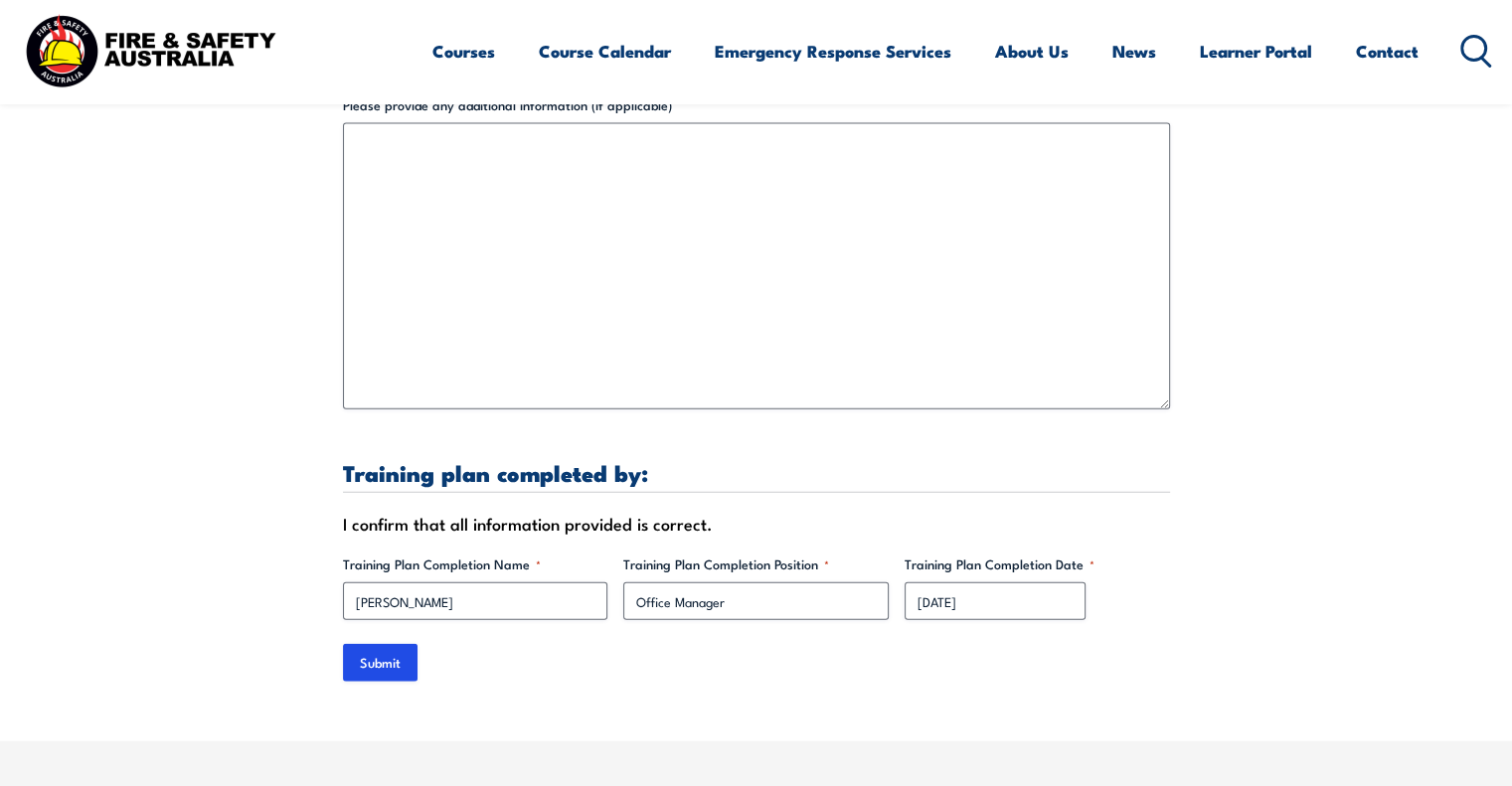 click on "" * " indicates required fields
Training details Client Details ([PERSON_NAME]) [PERSON_NAME] Training Address Street address [STREET_ADDRESS][PERSON_NAME] Site Contact Site Contact Name *
[PERSON_NAME]
First
Dignam
Last
Site Contact Email *
[EMAIL_ADDRESS][DOMAIN_NAME]
Site Contact Mobile * *" at bounding box center [756, -1589] 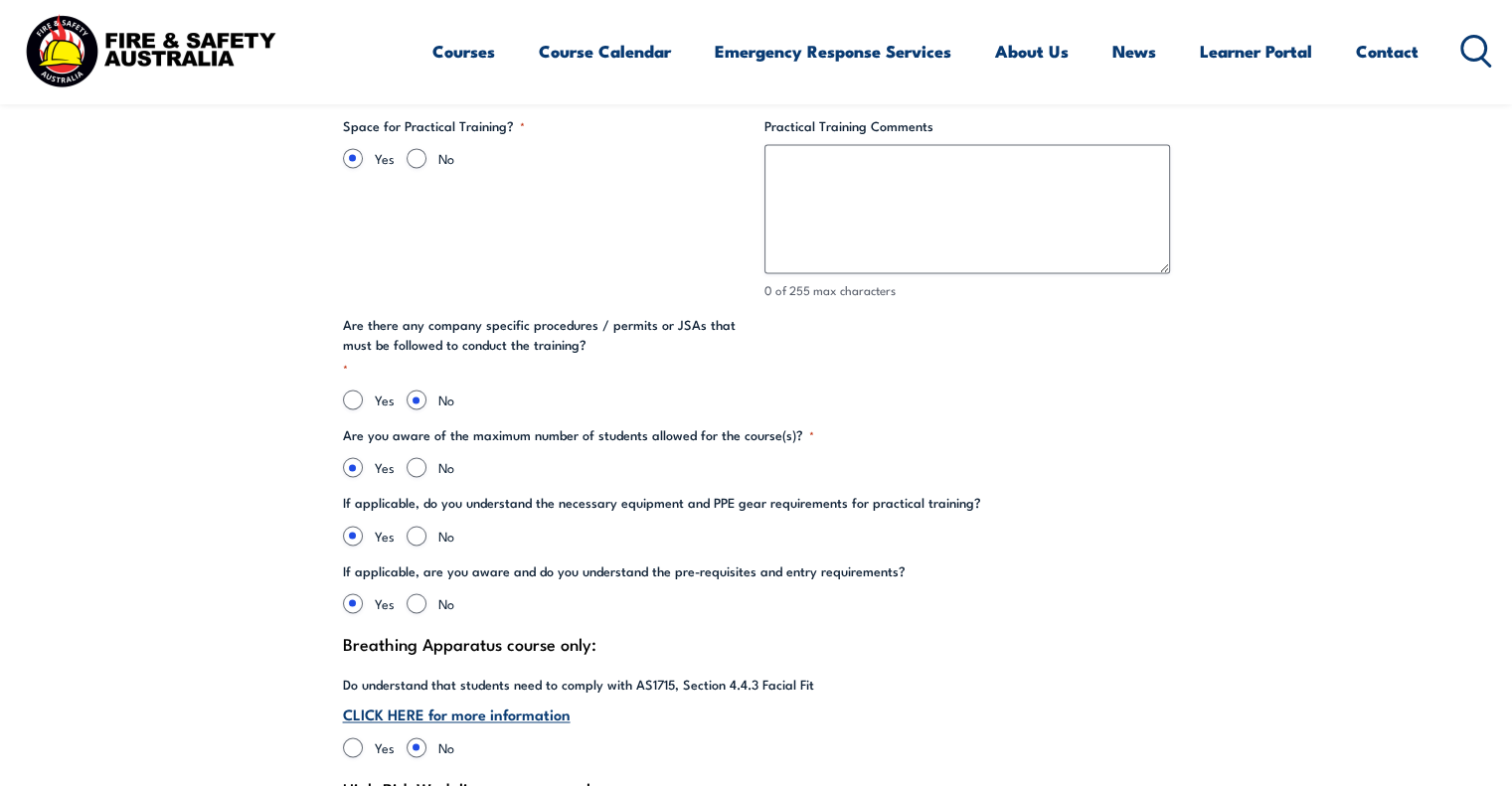 scroll, scrollTop: 3006, scrollLeft: 0, axis: vertical 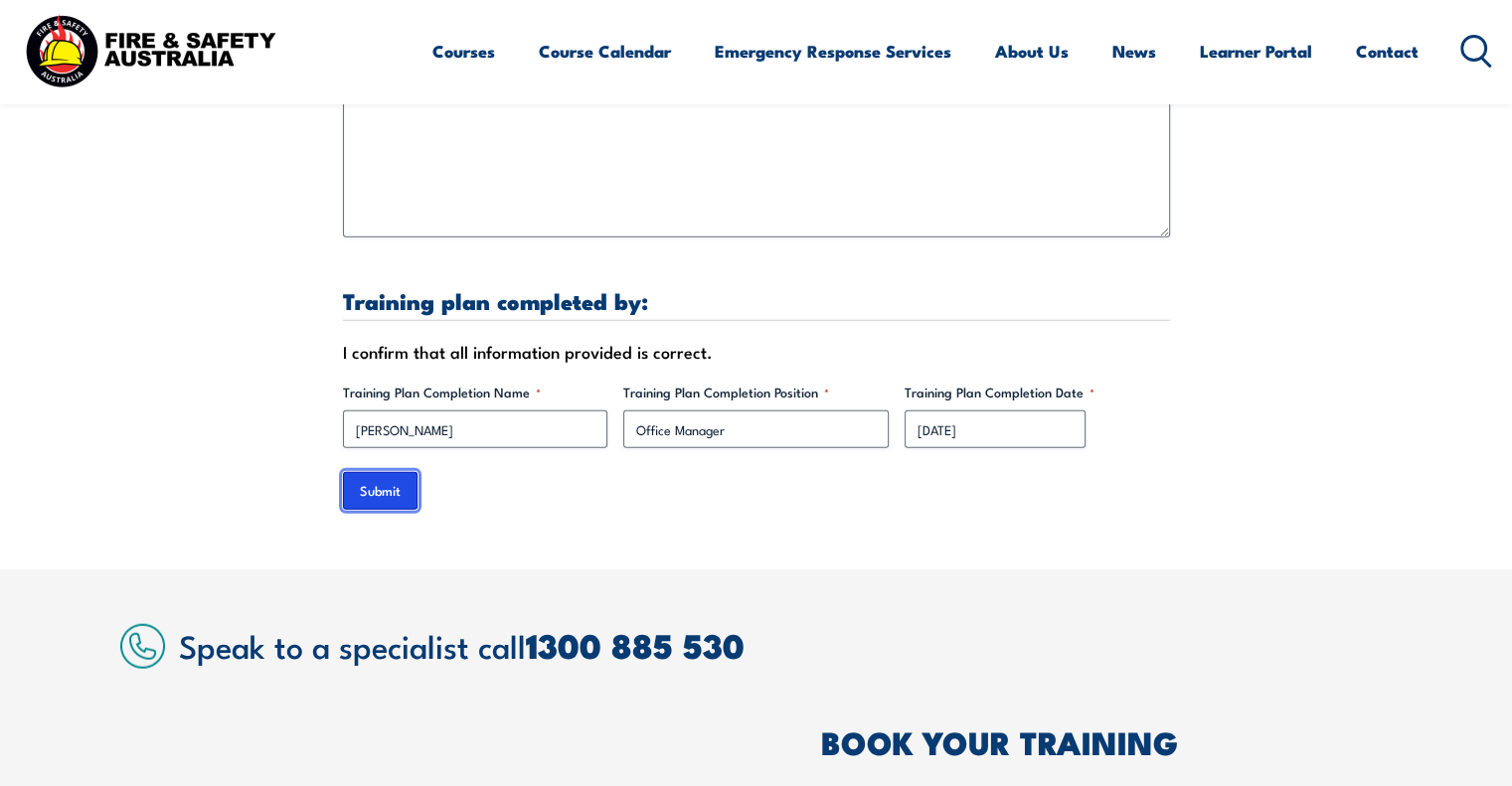 click on "Submit" at bounding box center [380, 491] 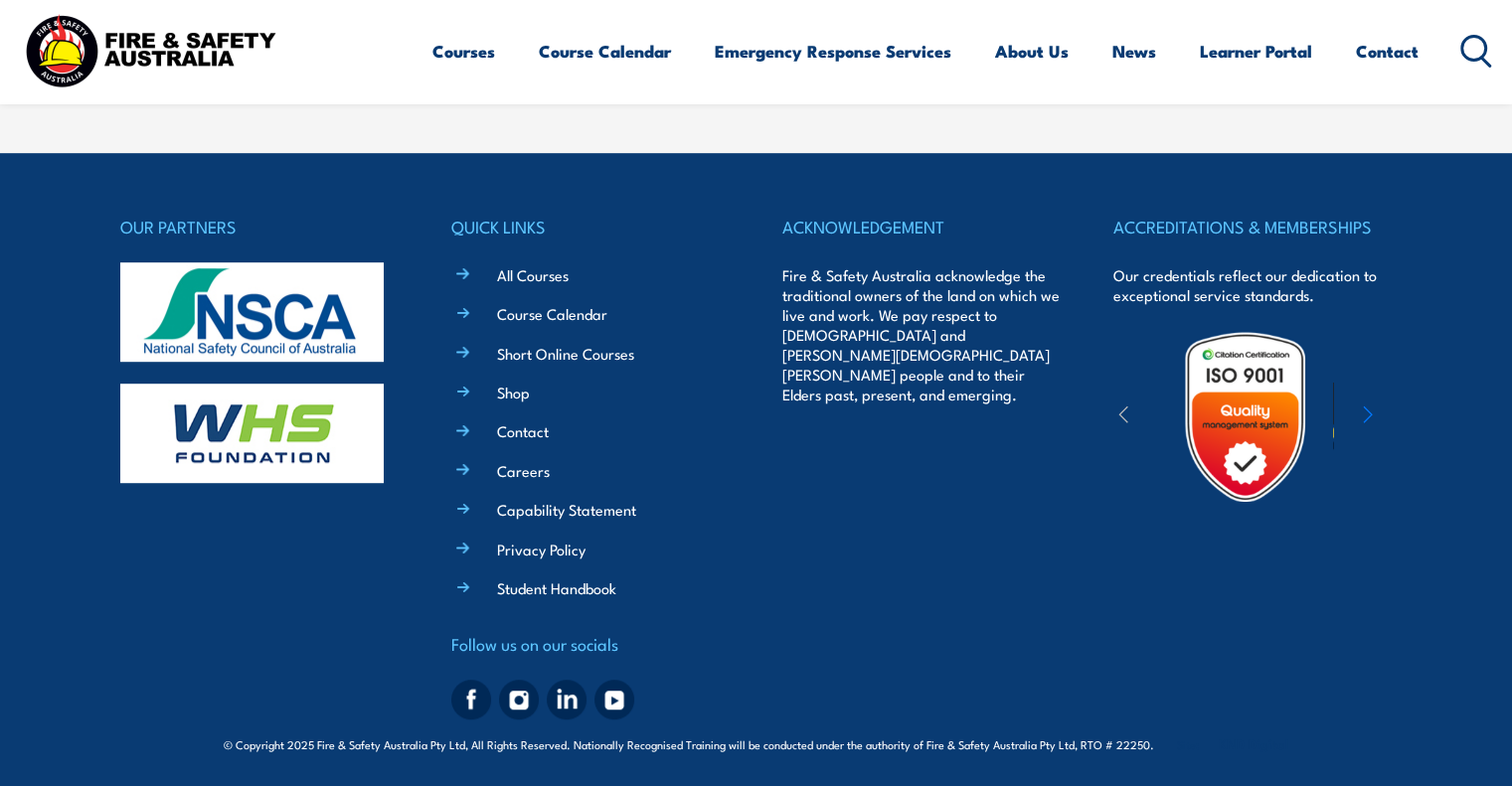 scroll, scrollTop: 0, scrollLeft: 0, axis: both 